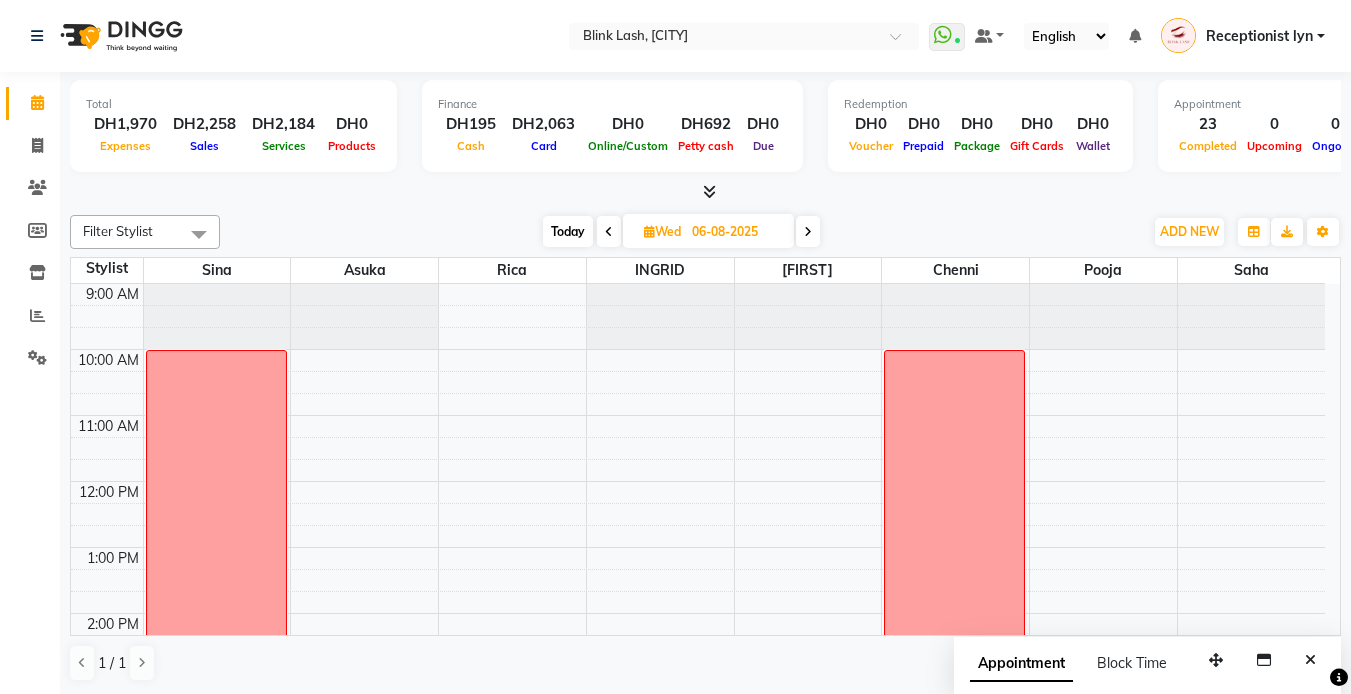 scroll, scrollTop: 0, scrollLeft: 0, axis: both 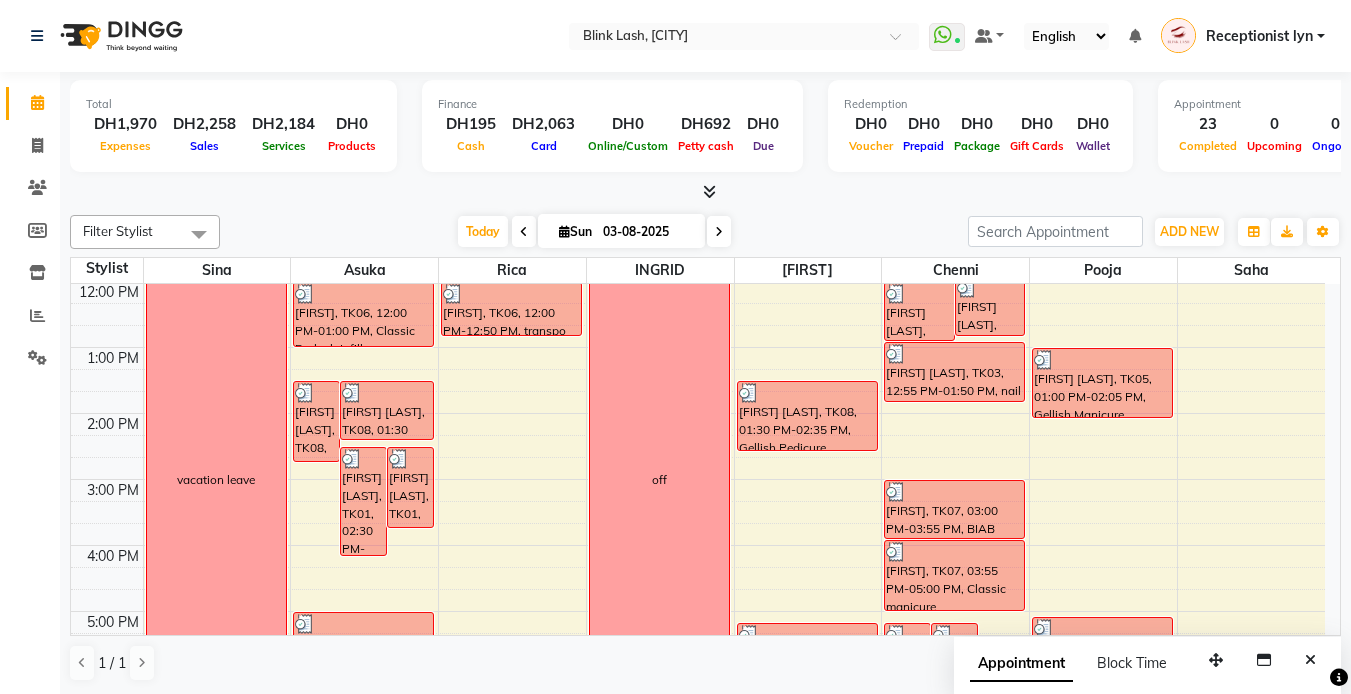 click on "ADD NEW Toggle Dropdown Add Appointment Add Invoice Add Expense Add Client" at bounding box center [1189, 232] 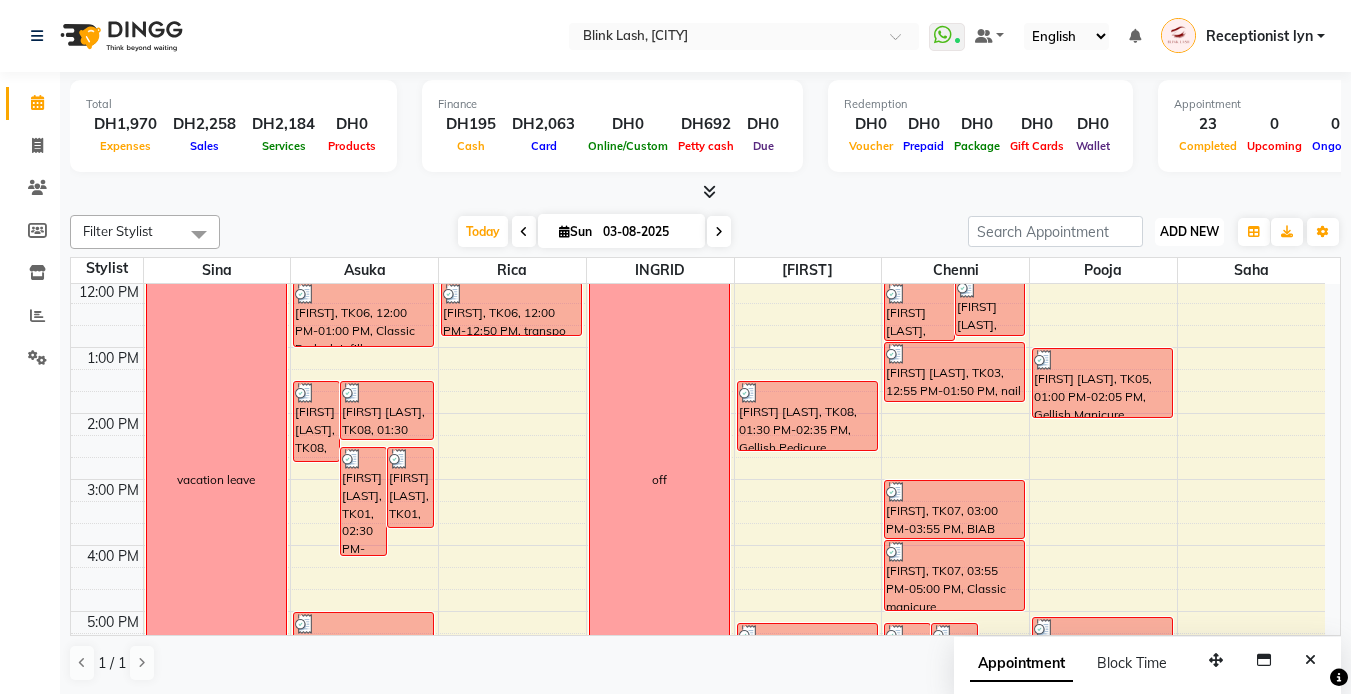 click on "ADD NEW" at bounding box center (1189, 231) 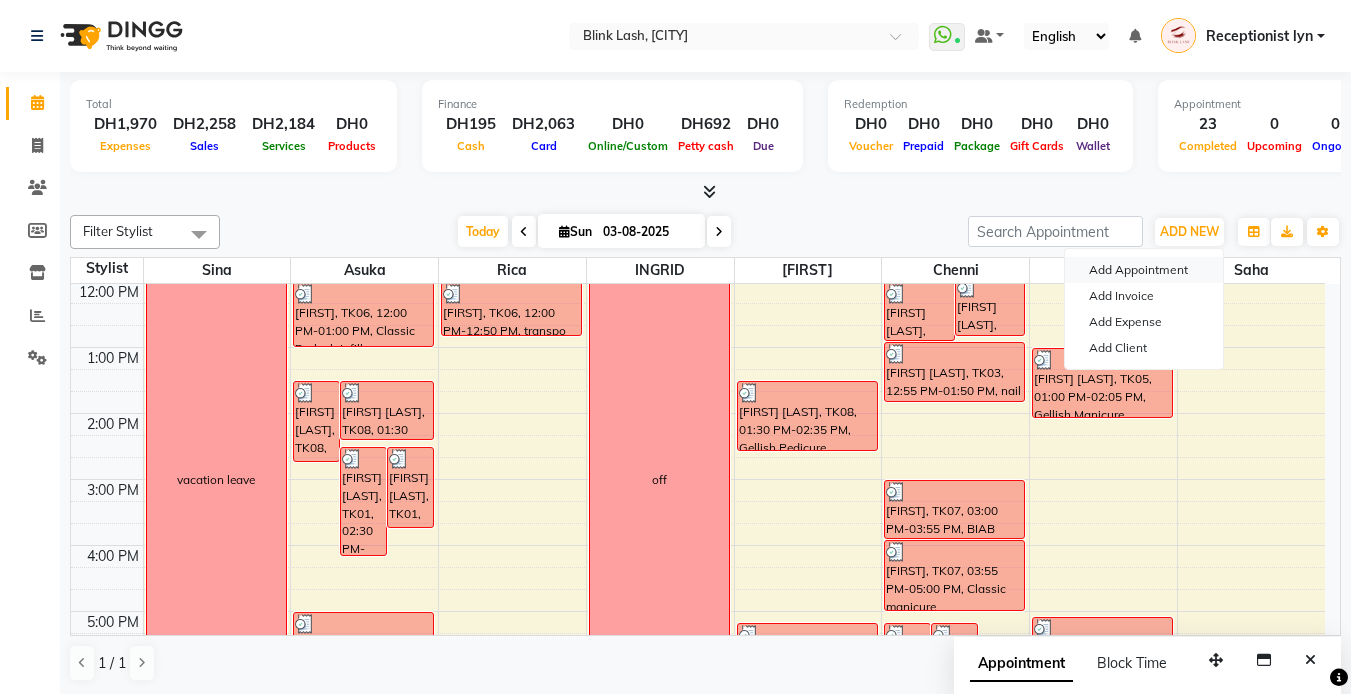 click on "Add Appointment" at bounding box center (1144, 270) 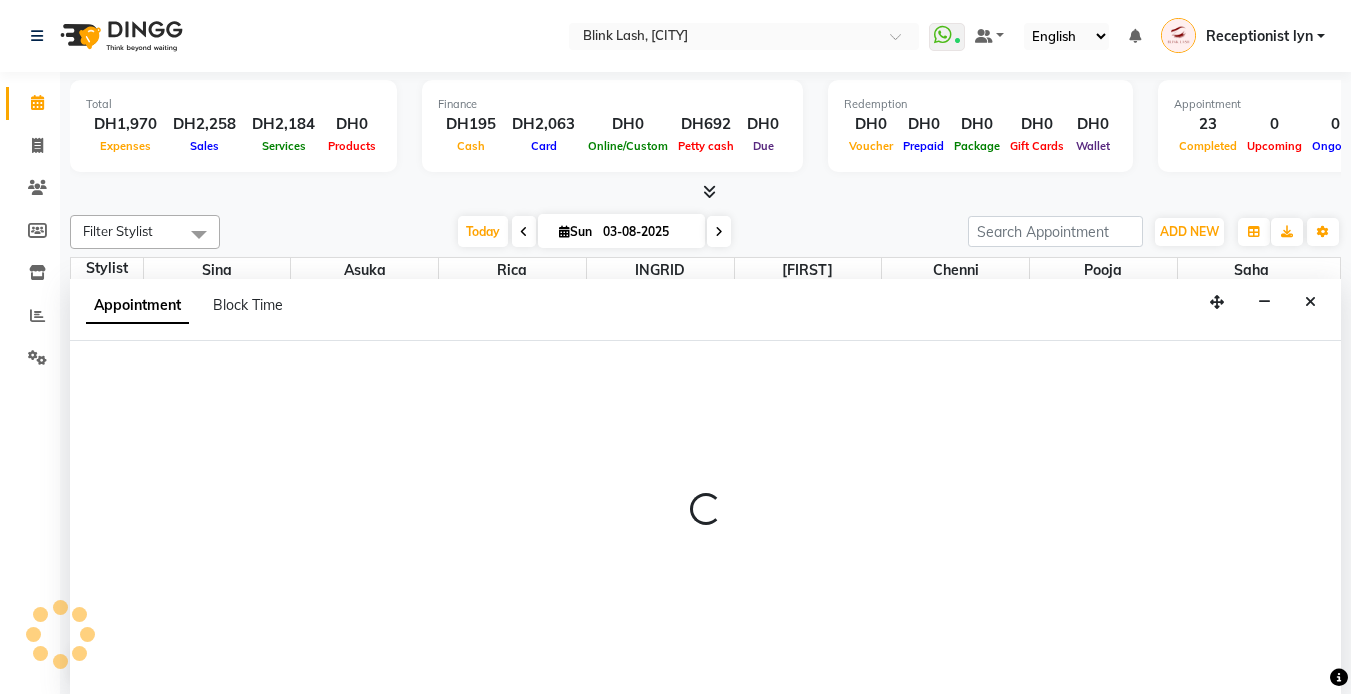 select on "tentative" 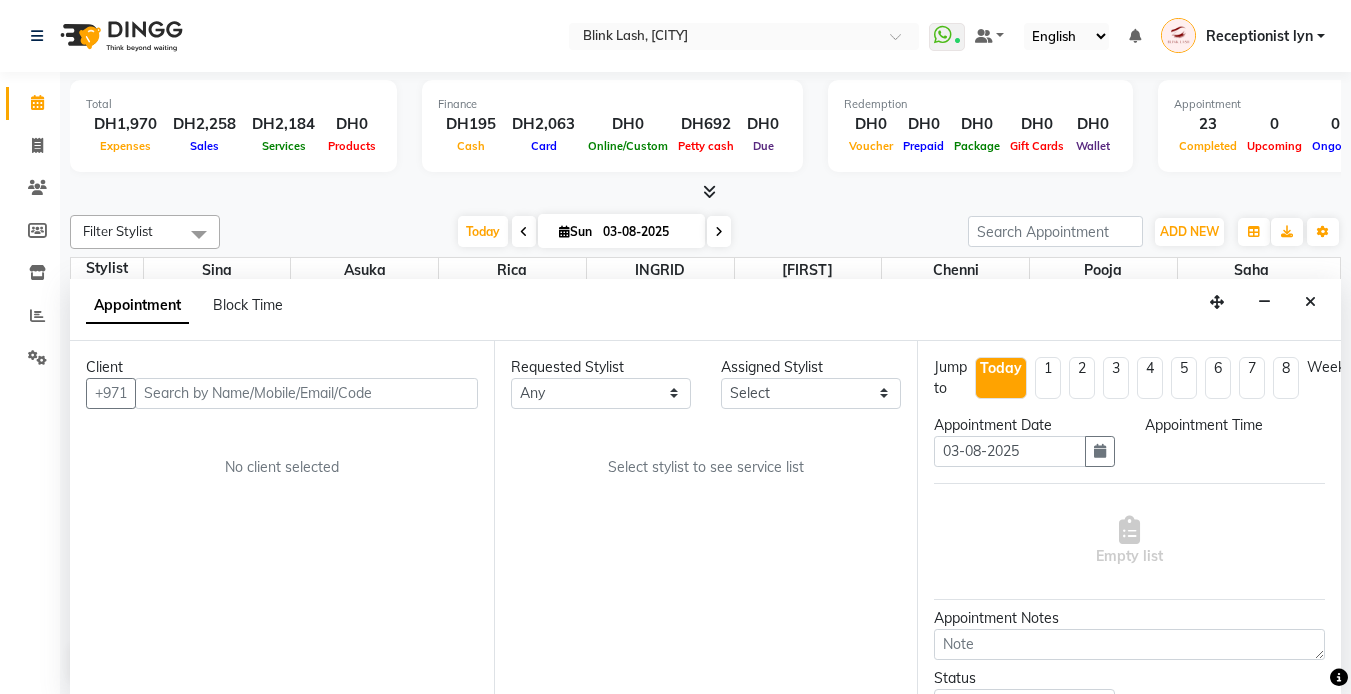 scroll, scrollTop: 1, scrollLeft: 0, axis: vertical 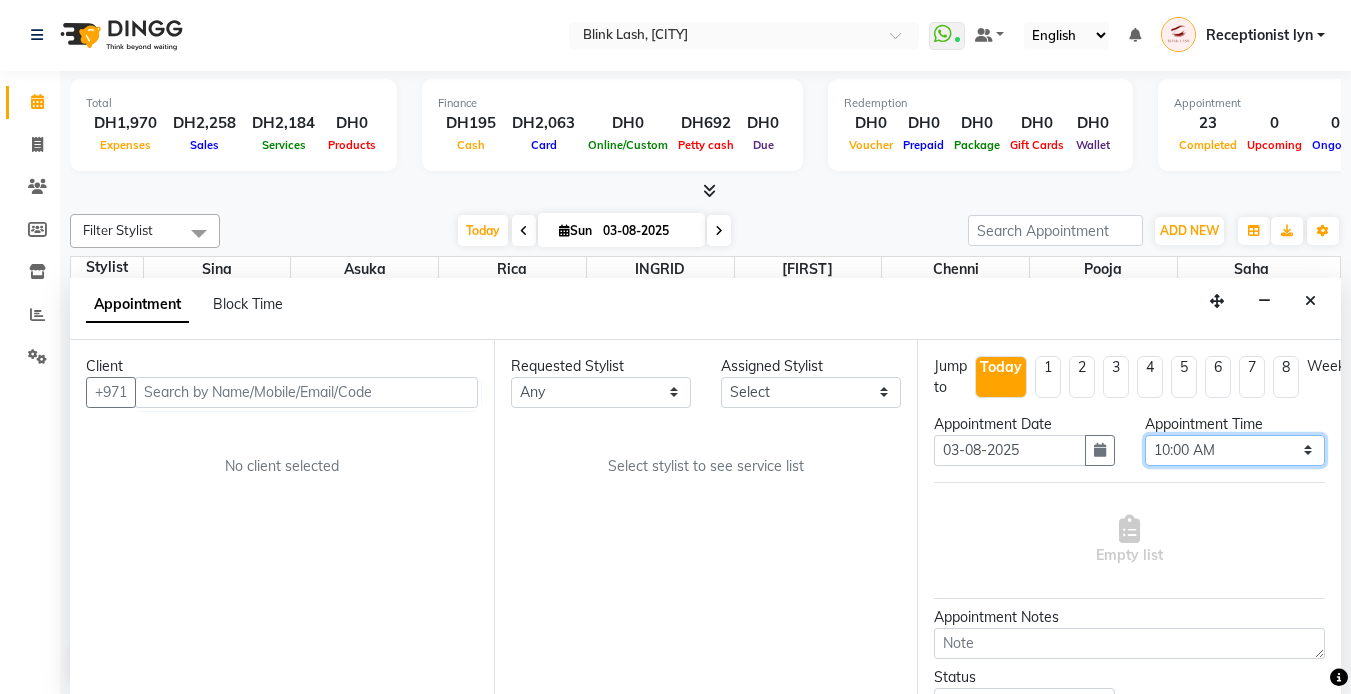 click on "Select 10:00 AM 10:05 AM 10:10 AM 10:15 AM 10:20 AM 10:25 AM 10:30 AM 10:35 AM 10:40 AM 10:45 AM 10:50 AM 10:55 AM 11:00 AM 11:05 AM 11:10 AM 11:15 AM 11:20 AM 11:25 AM 11:30 AM 11:35 AM 11:40 AM 11:45 AM 11:50 AM 11:55 AM 12:00 PM 12:05 PM 12:10 PM 12:15 PM 12:20 PM 12:25 PM 12:30 PM 12:35 PM 12:40 PM 12:45 PM 12:50 PM 12:55 PM 01:00 PM 01:05 PM 01:10 PM 01:15 PM 01:20 PM 01:25 PM 01:30 PM 01:35 PM 01:40 PM 01:45 PM 01:50 PM 01:55 PM 02:00 PM 02:05 PM 02:10 PM 02:15 PM 02:20 PM 02:25 PM 02:30 PM 02:35 PM 02:40 PM 02:45 PM 02:50 PM 02:55 PM 03:00 PM 03:05 PM 03:10 PM 03:15 PM 03:20 PM 03:25 PM 03:30 PM 03:35 PM 03:40 PM 03:45 PM 03:50 PM 03:55 PM 04:00 PM 04:05 PM 04:10 PM 04:15 PM 04:20 PM 04:25 PM 04:30 PM 04:35 PM 04:40 PM 04:45 PM 04:50 PM 04:55 PM 05:00 PM 05:05 PM 05:10 PM 05:15 PM 05:20 PM 05:25 PM 05:30 PM 05:35 PM 05:40 PM 05:45 PM 05:50 PM 05:55 PM 06:00 PM 06:05 PM 06:10 PM 06:15 PM 06:20 PM 06:25 PM 06:30 PM 06:35 PM 06:40 PM 06:45 PM 06:50 PM 06:55 PM 07:00 PM 07:05 PM 07:10 PM 07:15 PM 07:20 PM" at bounding box center [1235, 450] 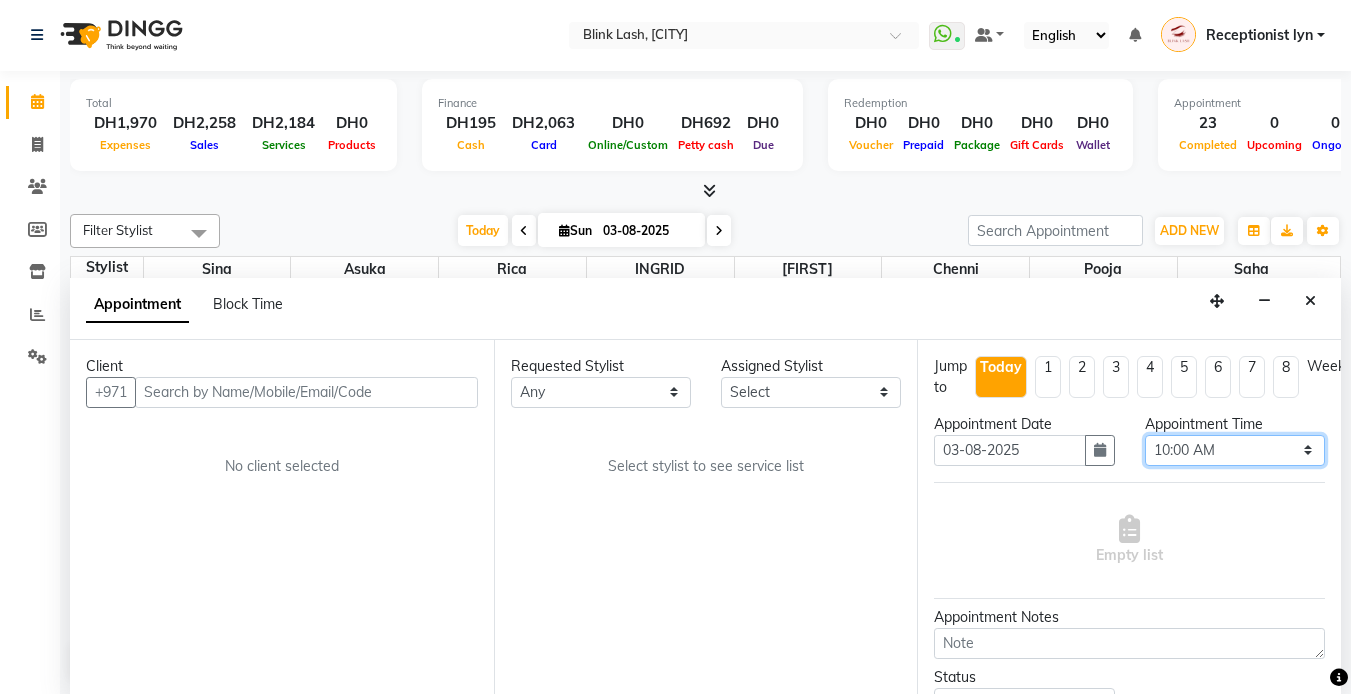select on "1170" 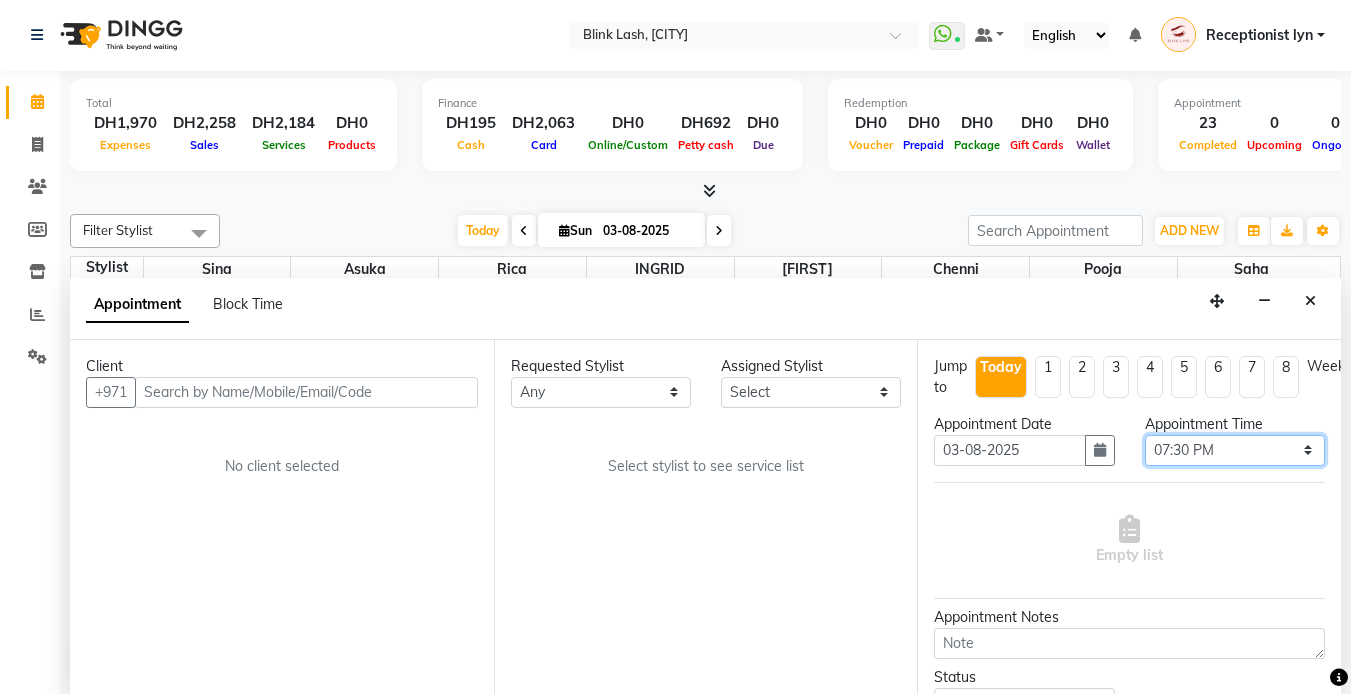 click on "Select 10:00 AM 10:05 AM 10:10 AM 10:15 AM 10:20 AM 10:25 AM 10:30 AM 10:35 AM 10:40 AM 10:45 AM 10:50 AM 10:55 AM 11:00 AM 11:05 AM 11:10 AM 11:15 AM 11:20 AM 11:25 AM 11:30 AM 11:35 AM 11:40 AM 11:45 AM 11:50 AM 11:55 AM 12:00 PM 12:05 PM 12:10 PM 12:15 PM 12:20 PM 12:25 PM 12:30 PM 12:35 PM 12:40 PM 12:45 PM 12:50 PM 12:55 PM 01:00 PM 01:05 PM 01:10 PM 01:15 PM 01:20 PM 01:25 PM 01:30 PM 01:35 PM 01:40 PM 01:45 PM 01:50 PM 01:55 PM 02:00 PM 02:05 PM 02:10 PM 02:15 PM 02:20 PM 02:25 PM 02:30 PM 02:35 PM 02:40 PM 02:45 PM 02:50 PM 02:55 PM 03:00 PM 03:05 PM 03:10 PM 03:15 PM 03:20 PM 03:25 PM 03:30 PM 03:35 PM 03:40 PM 03:45 PM 03:50 PM 03:55 PM 04:00 PM 04:05 PM 04:10 PM 04:15 PM 04:20 PM 04:25 PM 04:30 PM 04:35 PM 04:40 PM 04:45 PM 04:50 PM 04:55 PM 05:00 PM 05:05 PM 05:10 PM 05:15 PM 05:20 PM 05:25 PM 05:30 PM 05:35 PM 05:40 PM 05:45 PM 05:50 PM 05:55 PM 06:00 PM 06:05 PM 06:10 PM 06:15 PM 06:20 PM 06:25 PM 06:30 PM 06:35 PM 06:40 PM 06:45 PM 06:50 PM 06:55 PM 07:00 PM 07:05 PM 07:10 PM 07:15 PM 07:20 PM" at bounding box center (1235, 450) 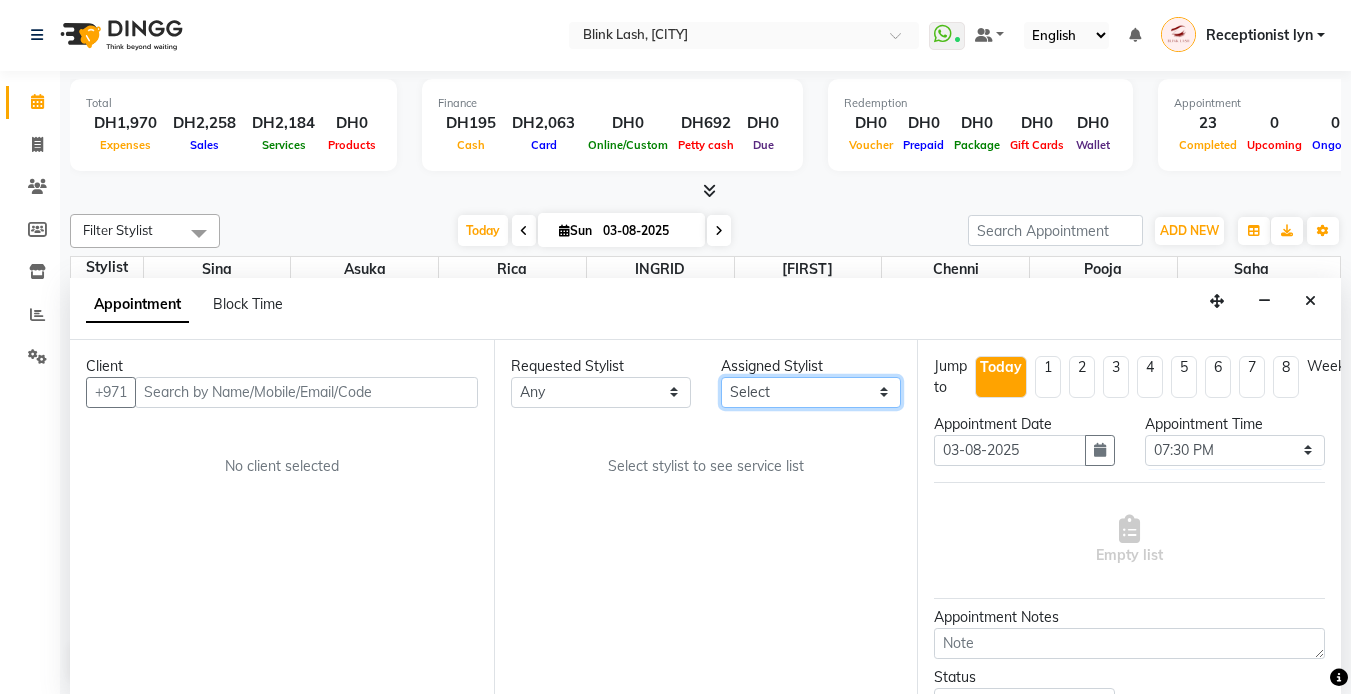 click on "Select Asuka chenni INGRID jumana pooja Rica saha Sina" at bounding box center (811, 392) 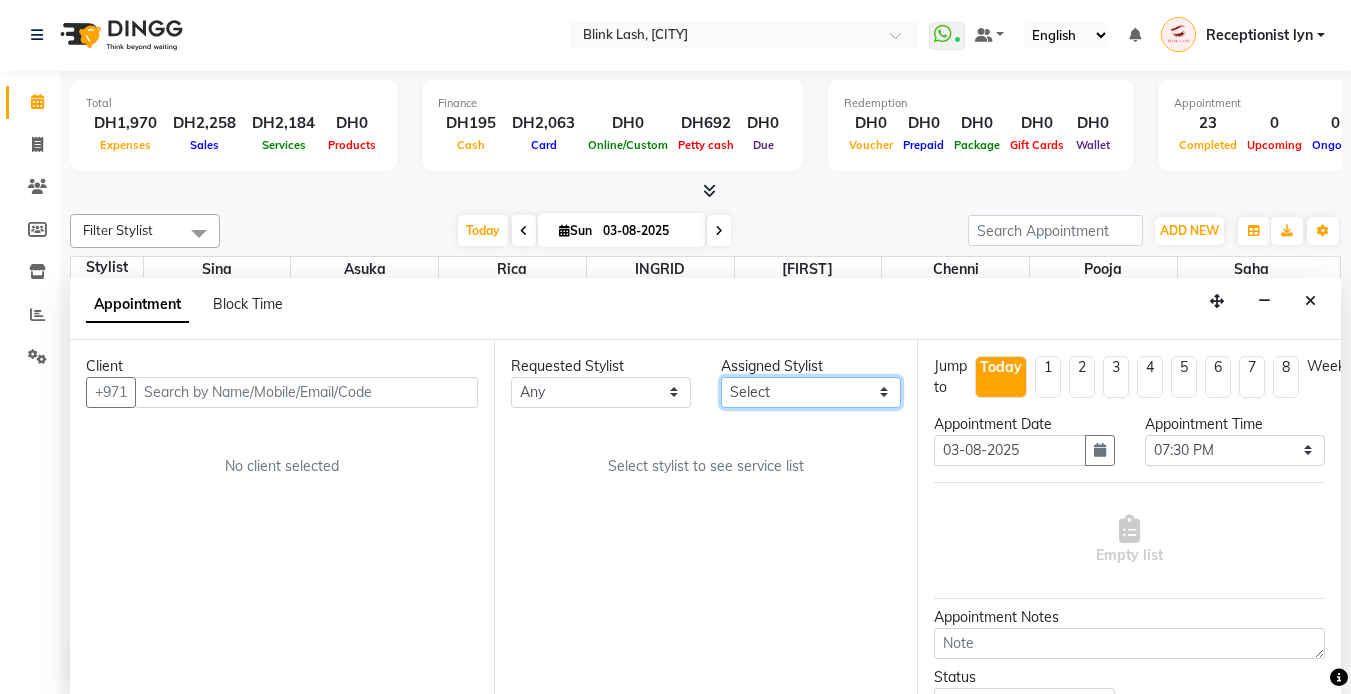 select on "57849" 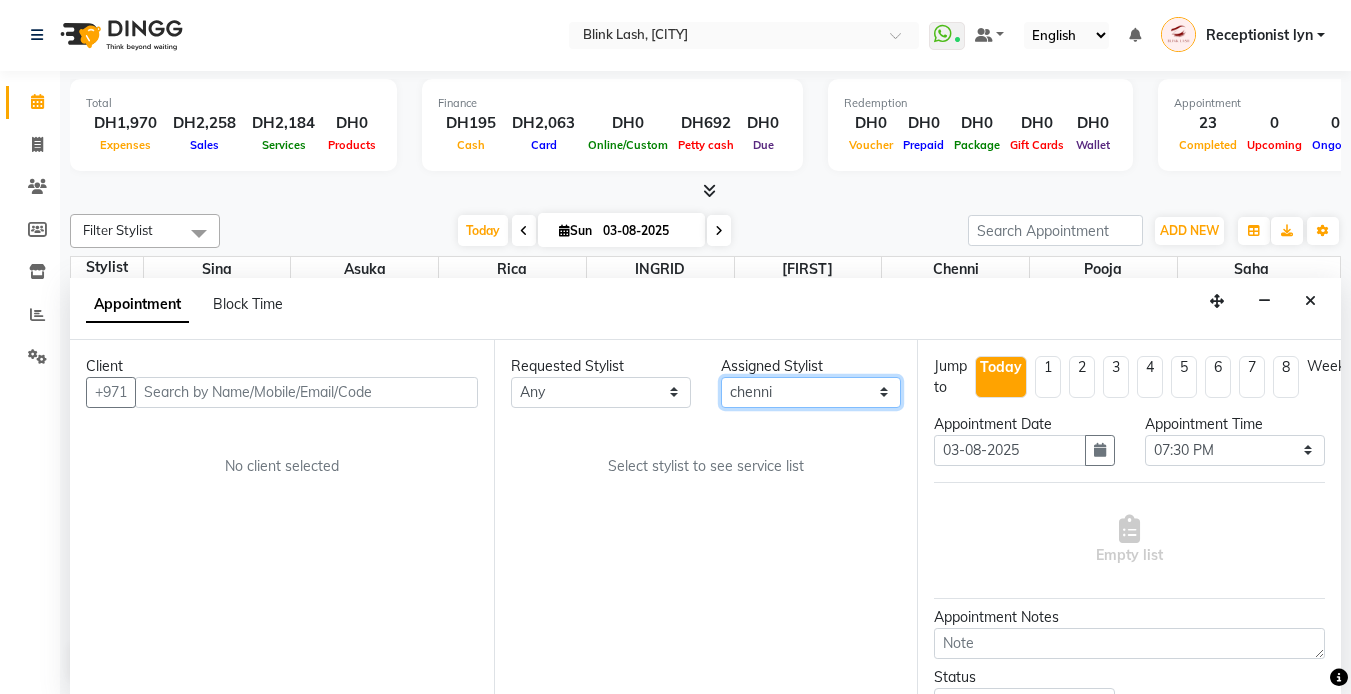 click on "Select Asuka chenni INGRID jumana pooja Rica saha Sina" at bounding box center [811, 392] 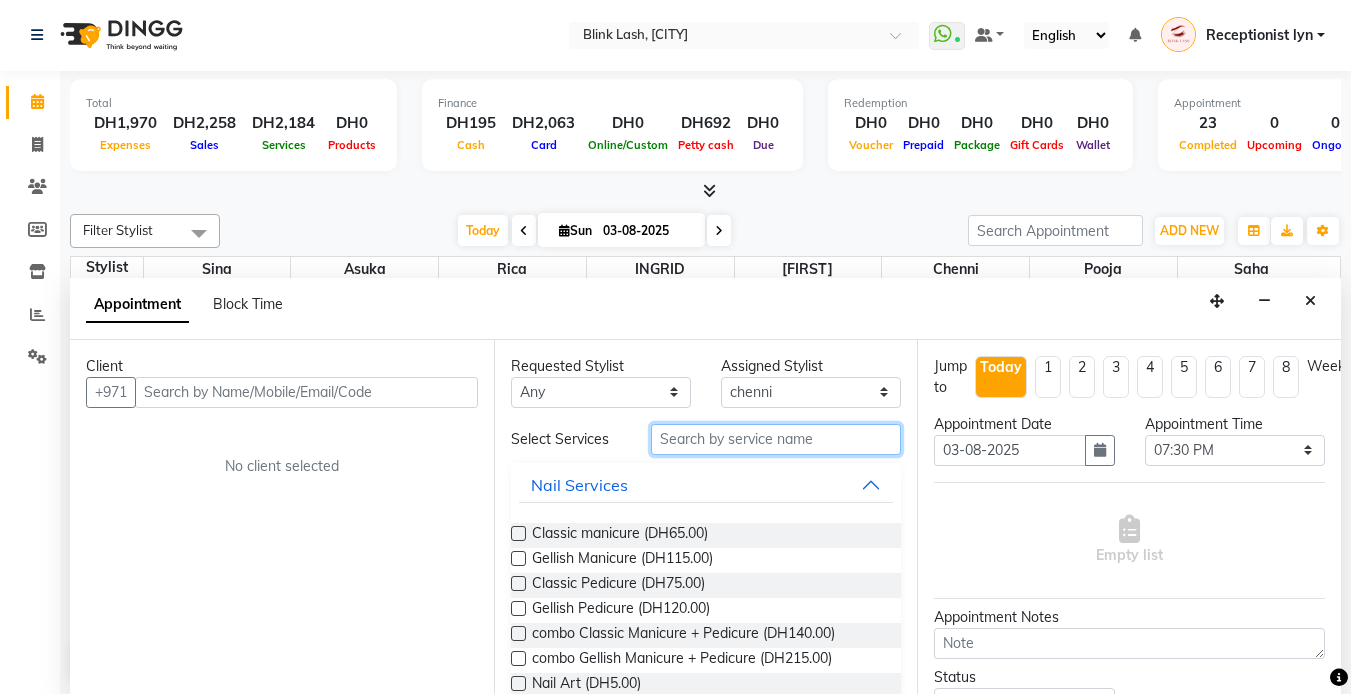 click at bounding box center [776, 439] 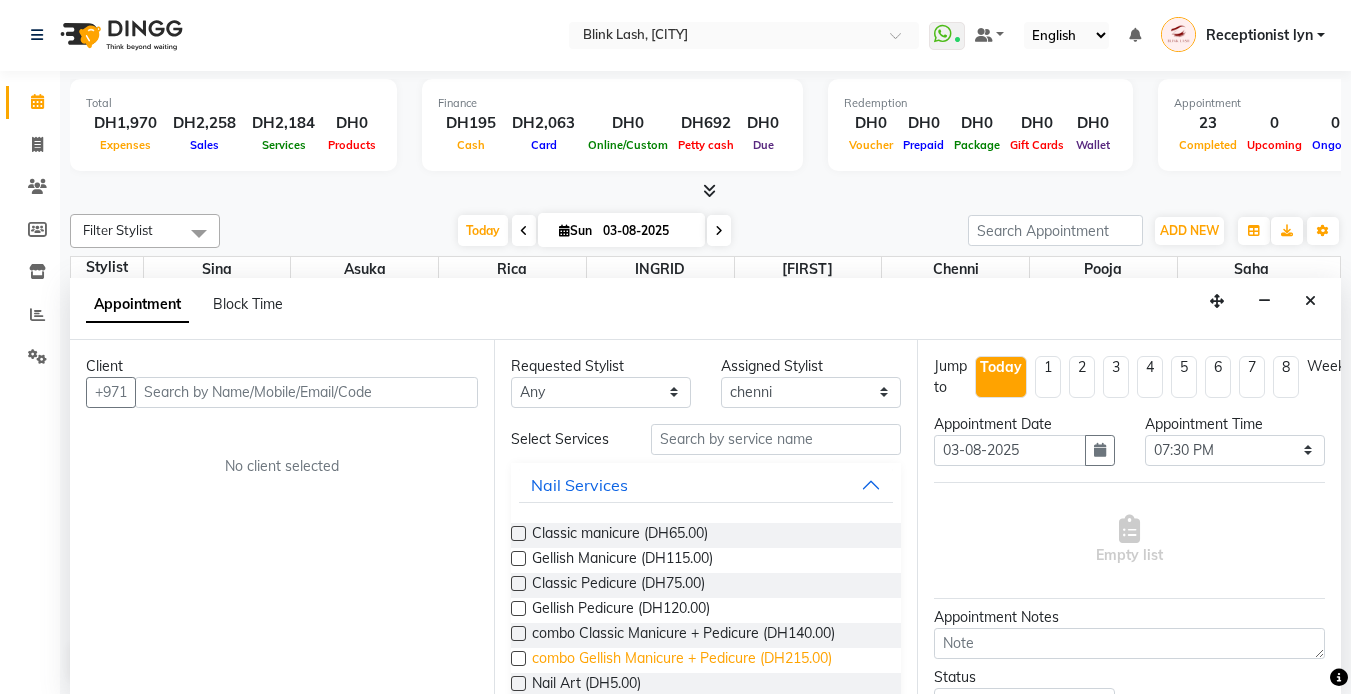 click on "combo Gellish Manicure + Pedicure (DH215.00)" at bounding box center [682, 660] 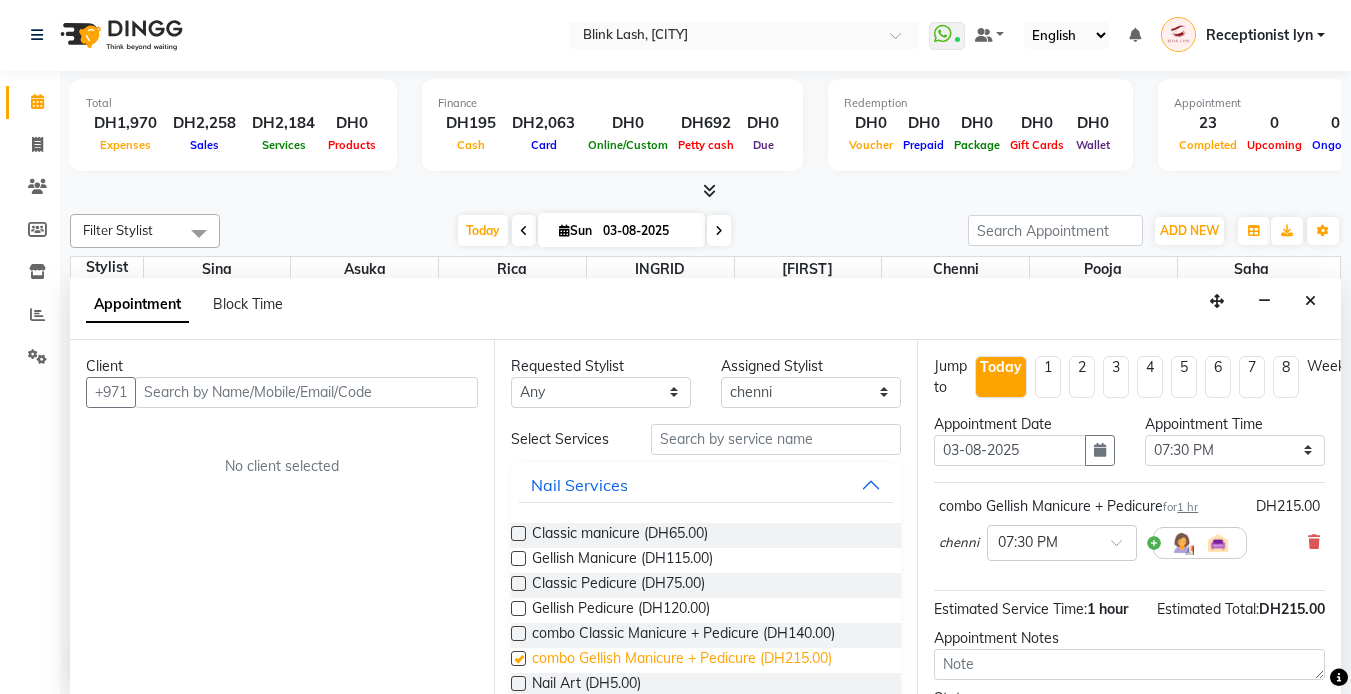 checkbox on "false" 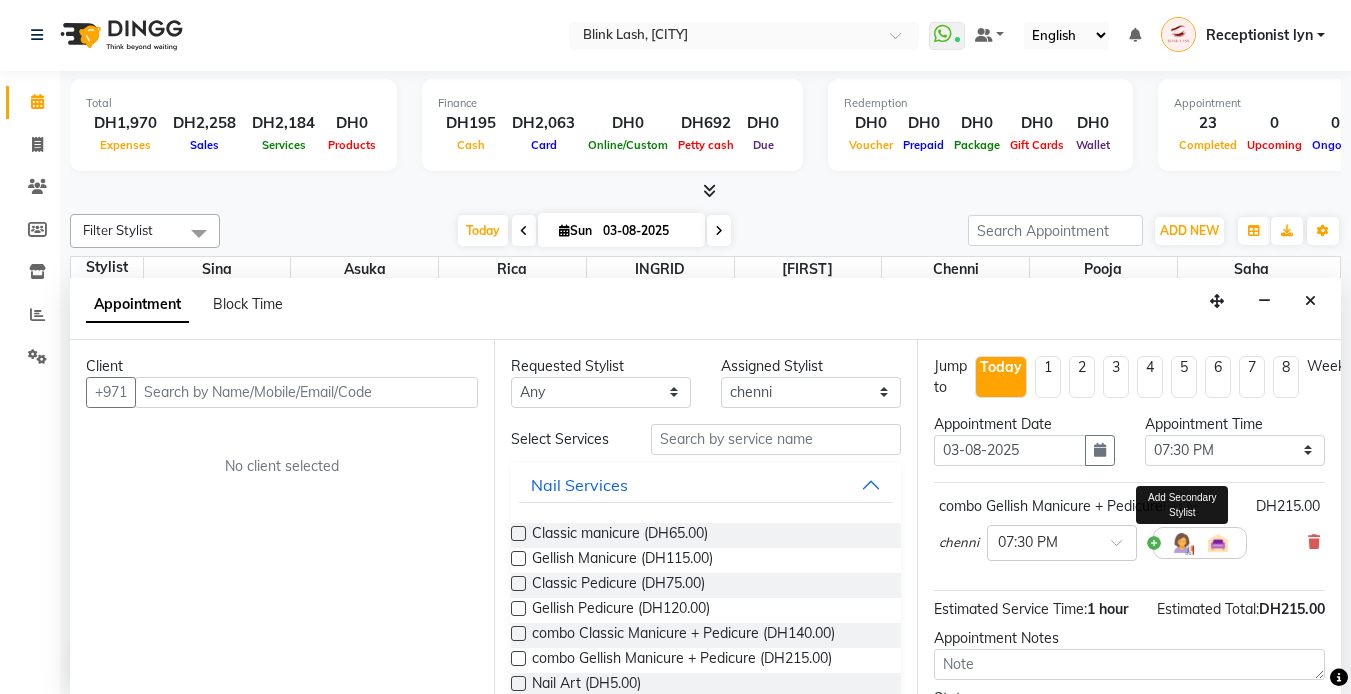click at bounding box center (1182, 543) 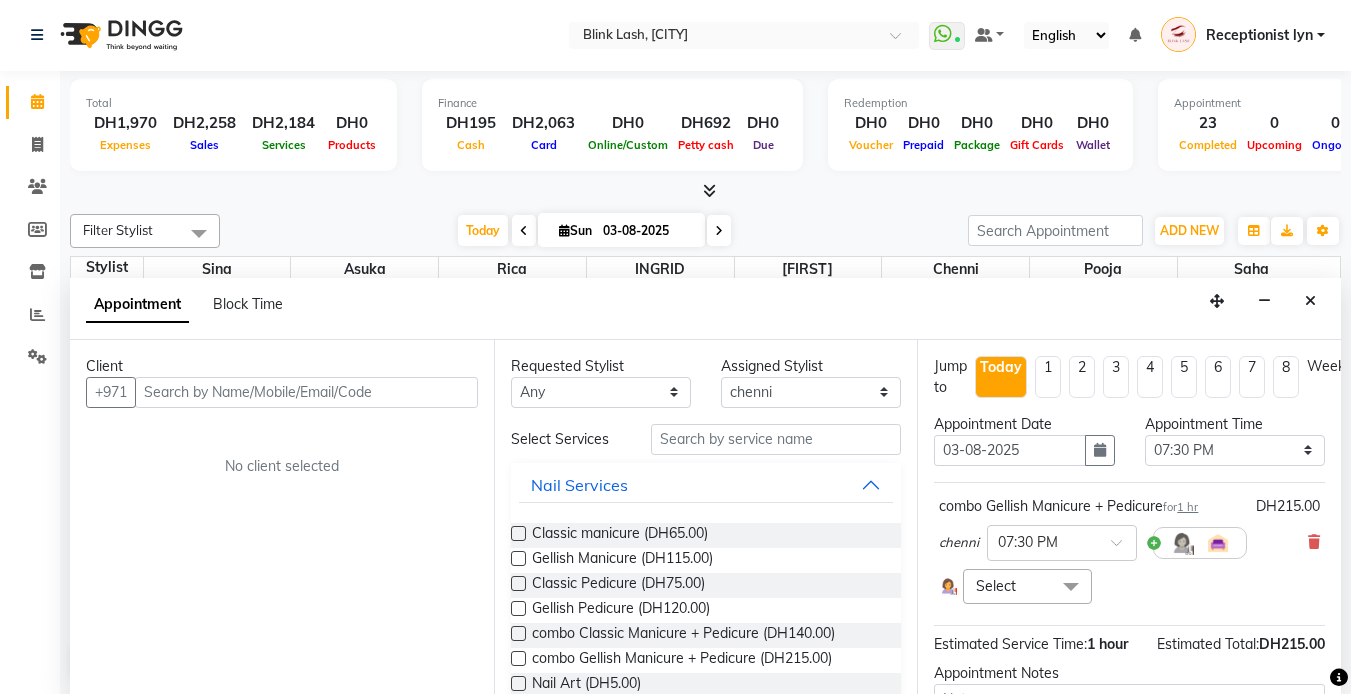 scroll, scrollTop: 100, scrollLeft: 0, axis: vertical 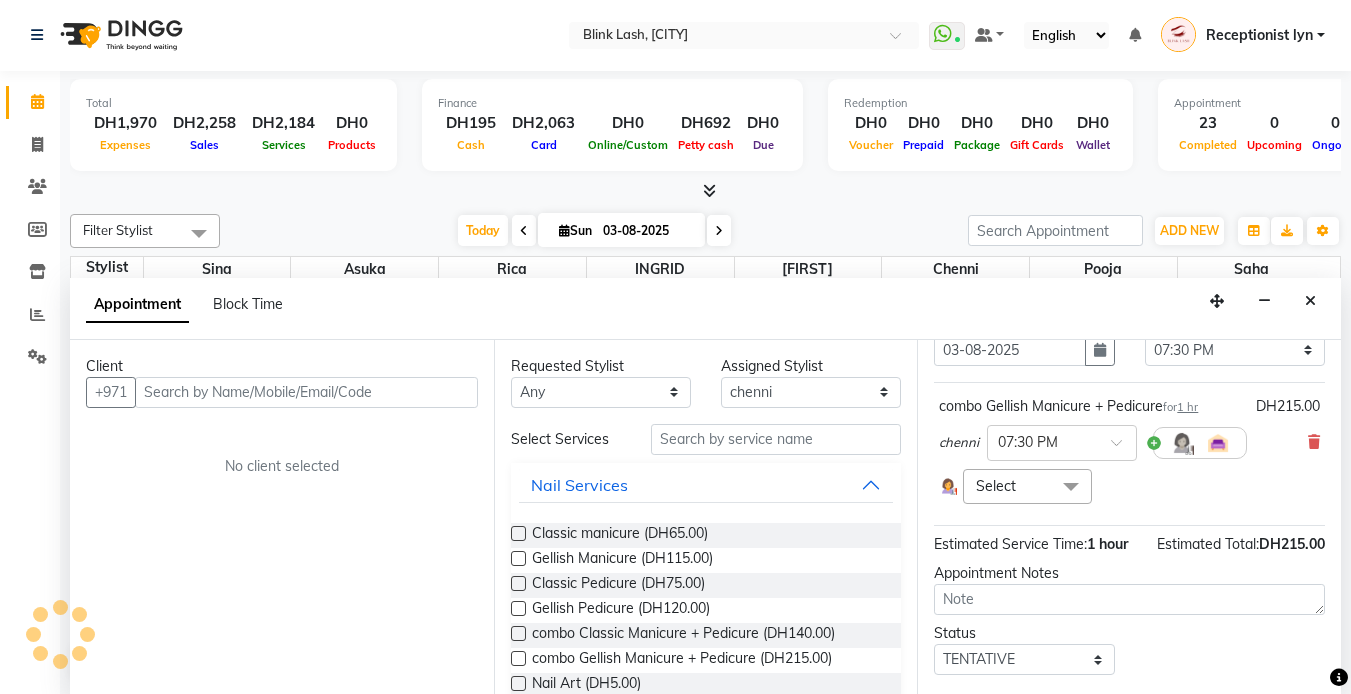 click at bounding box center [1071, 488] 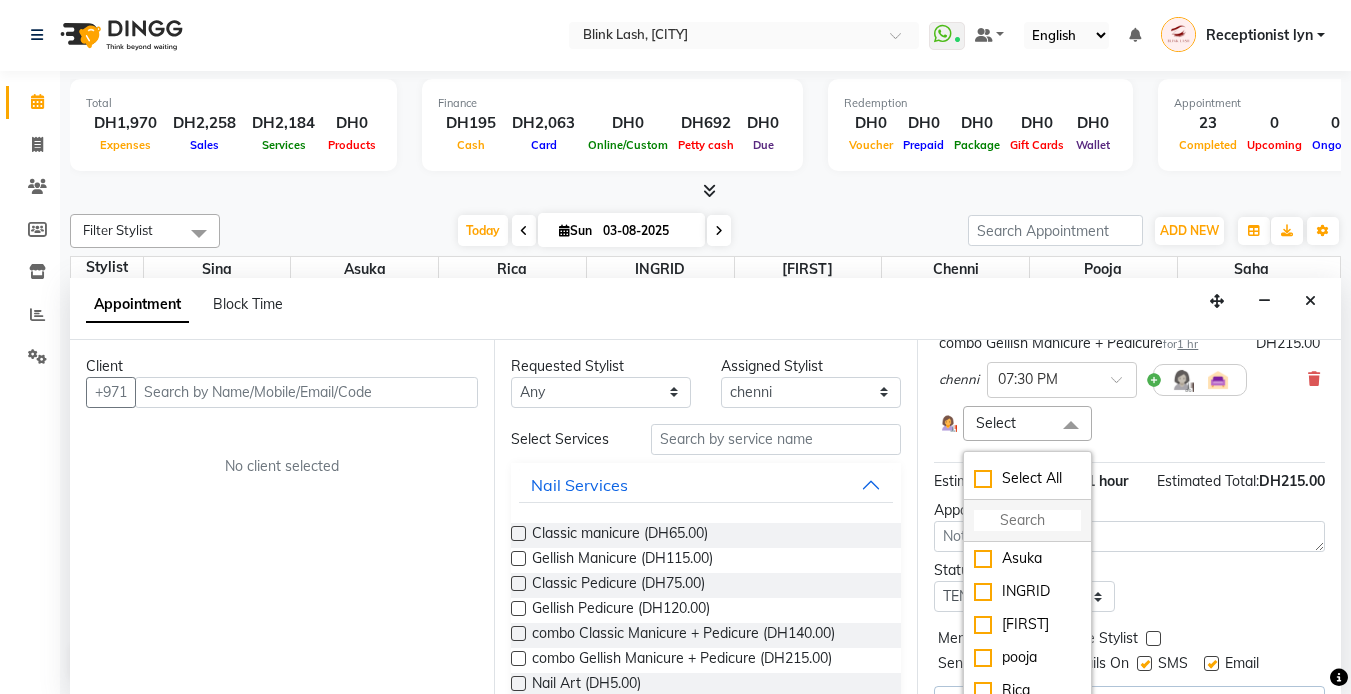scroll, scrollTop: 230, scrollLeft: 0, axis: vertical 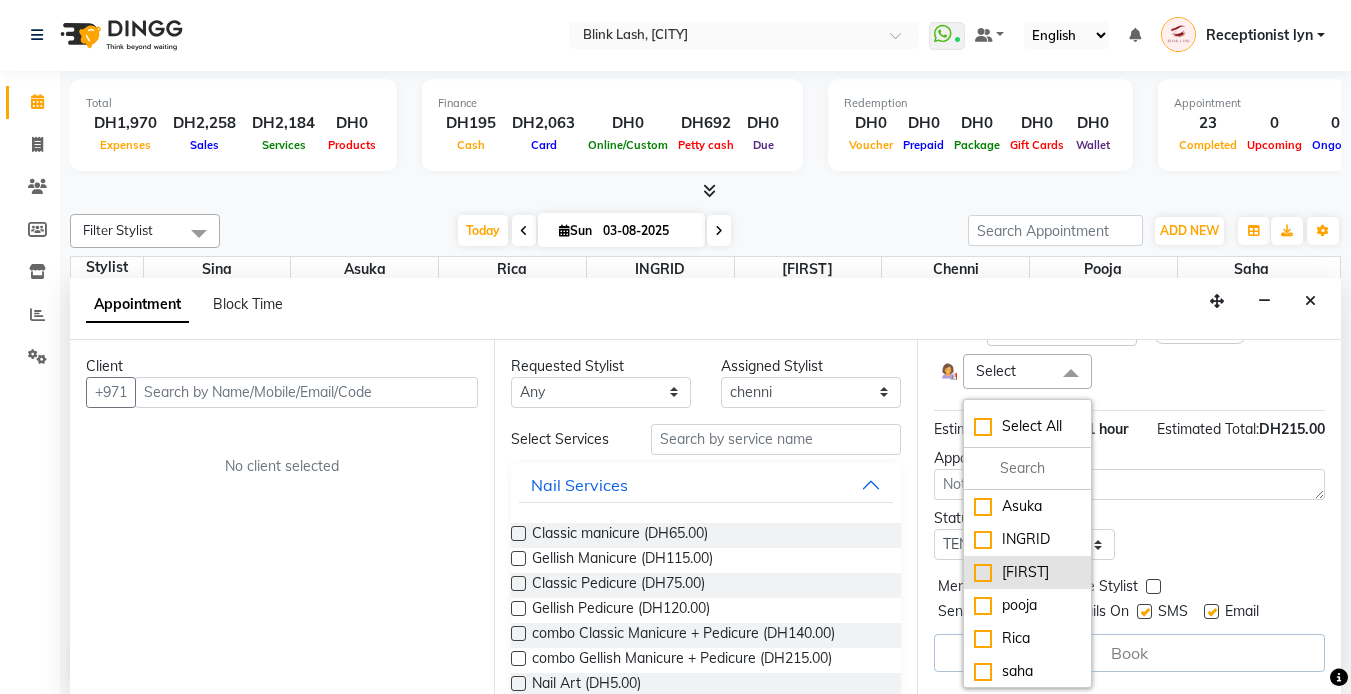 click on "[FIRST]" at bounding box center (1027, 572) 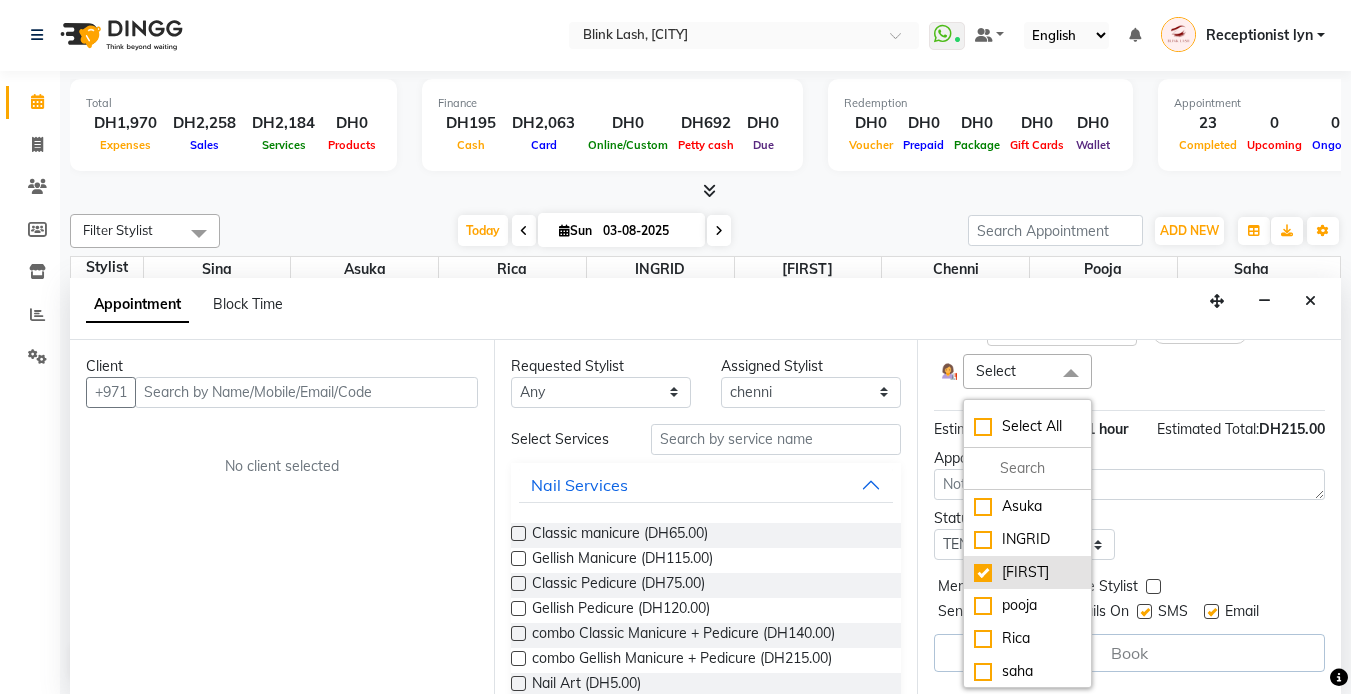 checkbox on "true" 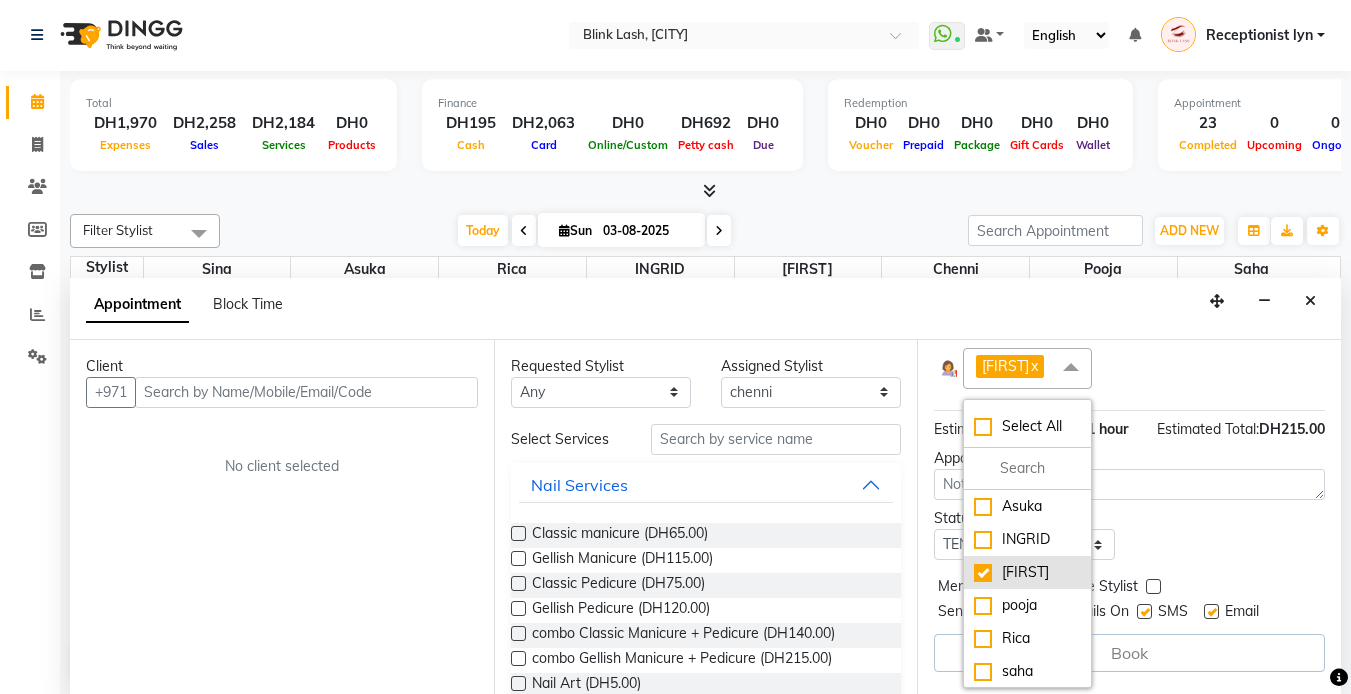 scroll, scrollTop: 233, scrollLeft: 0, axis: vertical 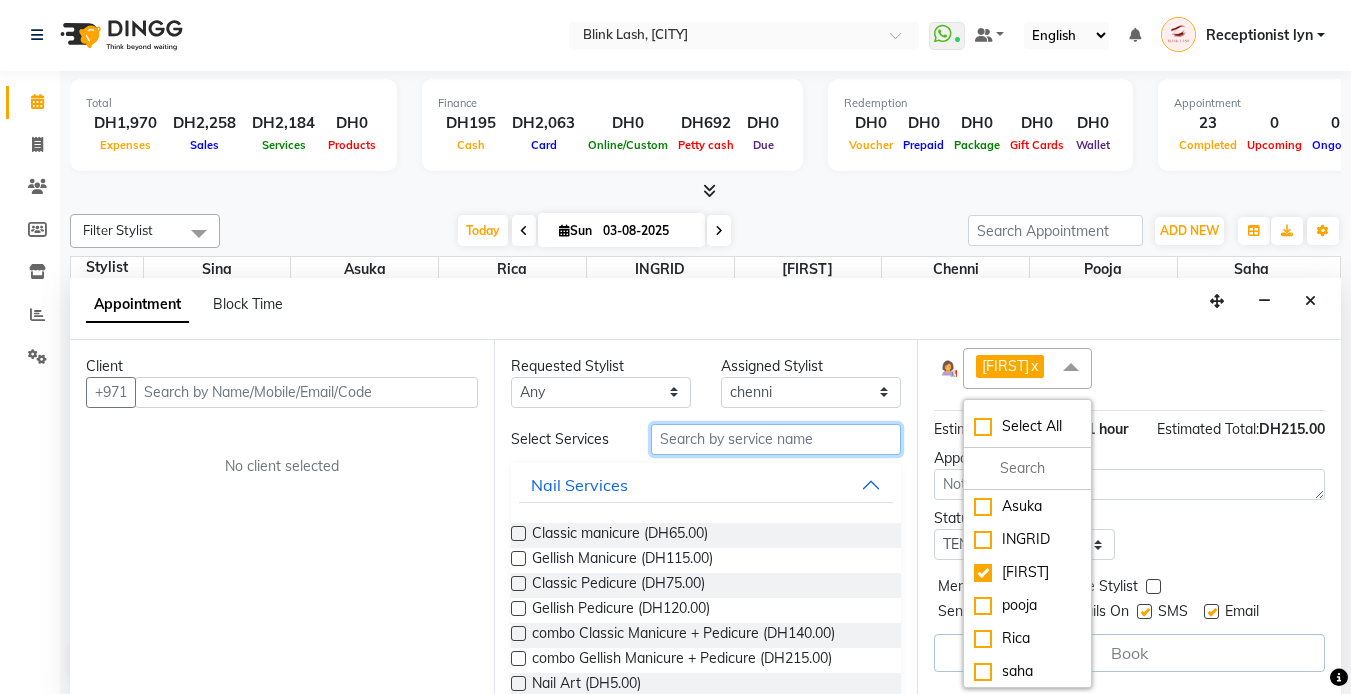 click at bounding box center (776, 439) 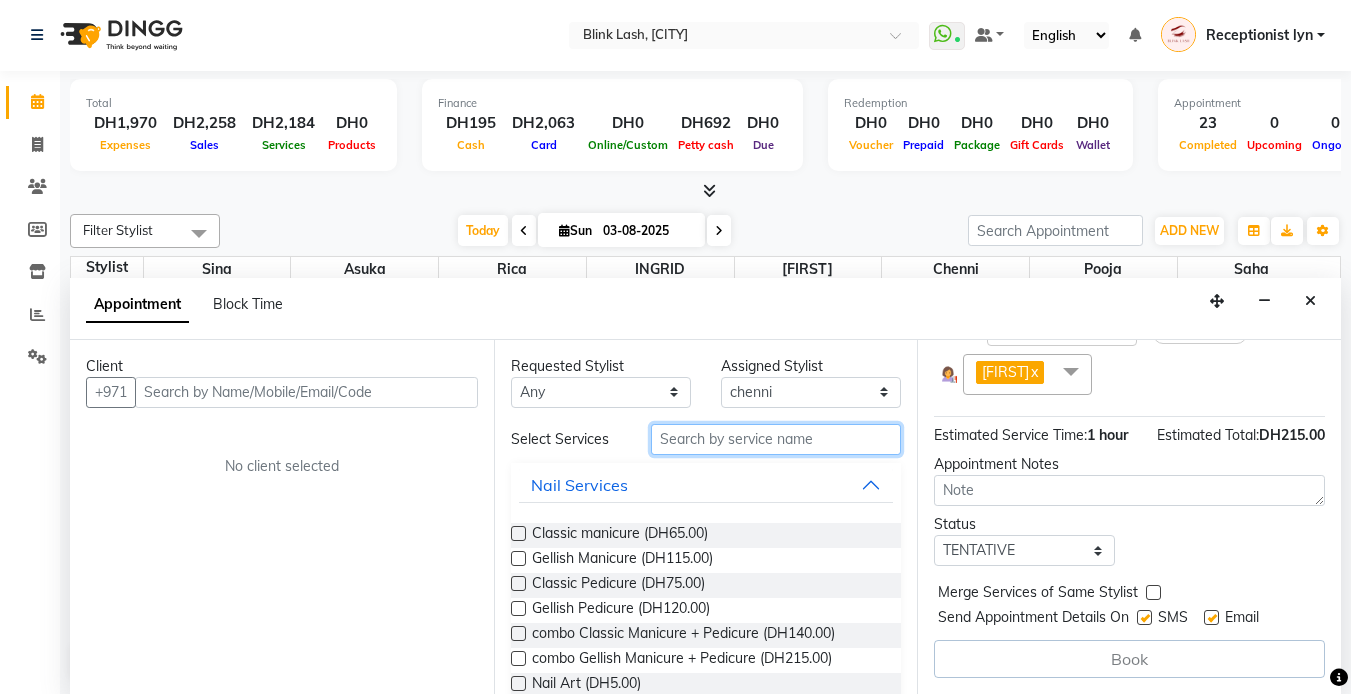 scroll, scrollTop: 230, scrollLeft: 0, axis: vertical 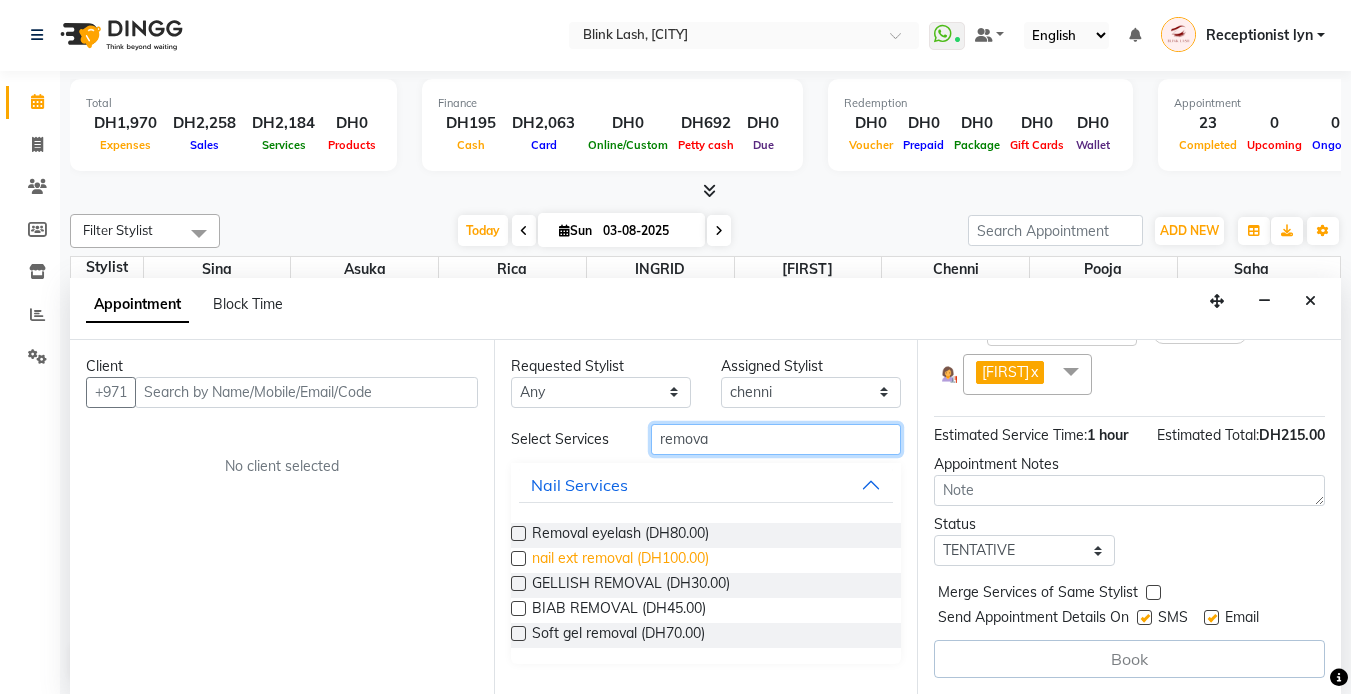 type on "remova" 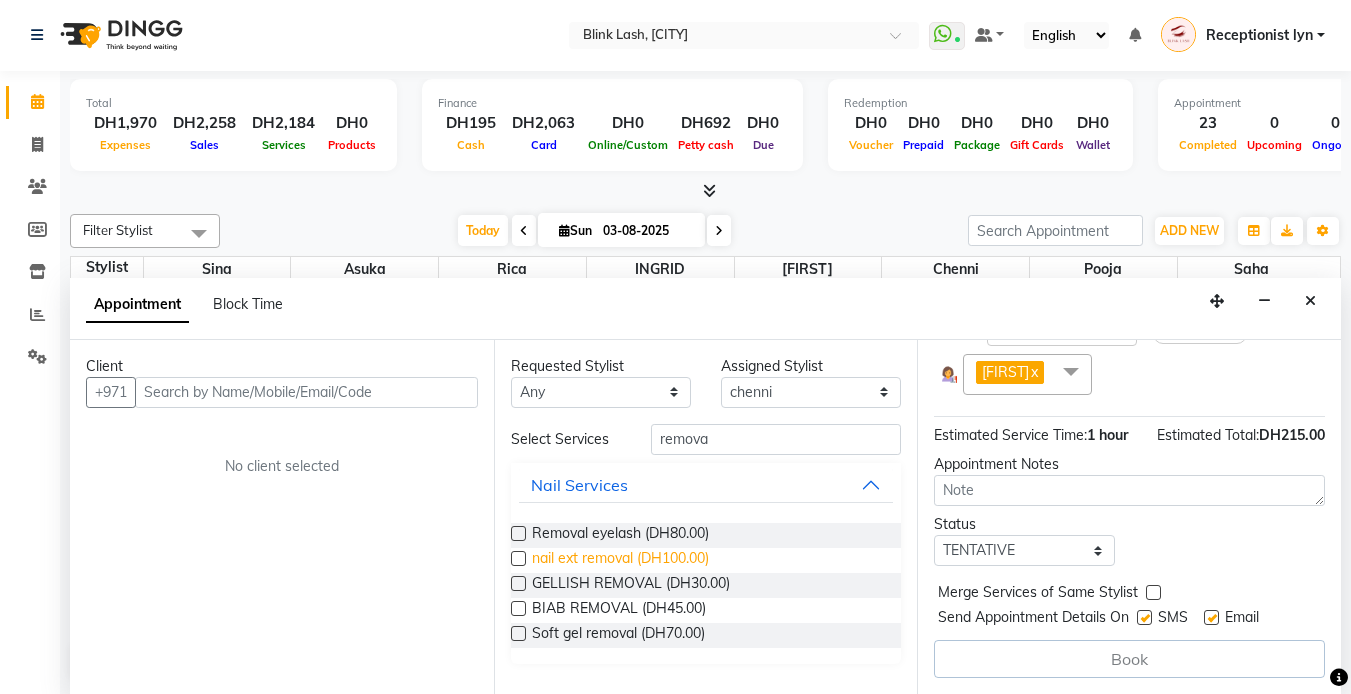click on "nail ext removal (DH100.00)" at bounding box center (620, 560) 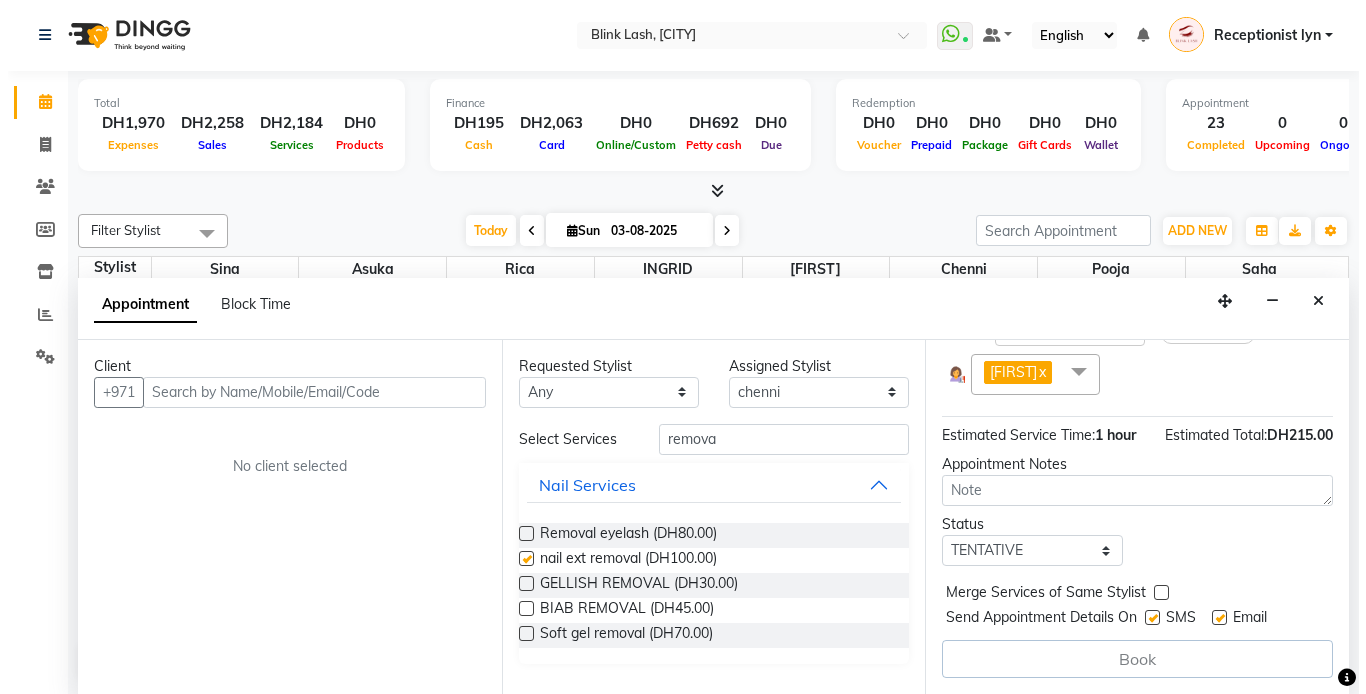 scroll, scrollTop: 233, scrollLeft: 0, axis: vertical 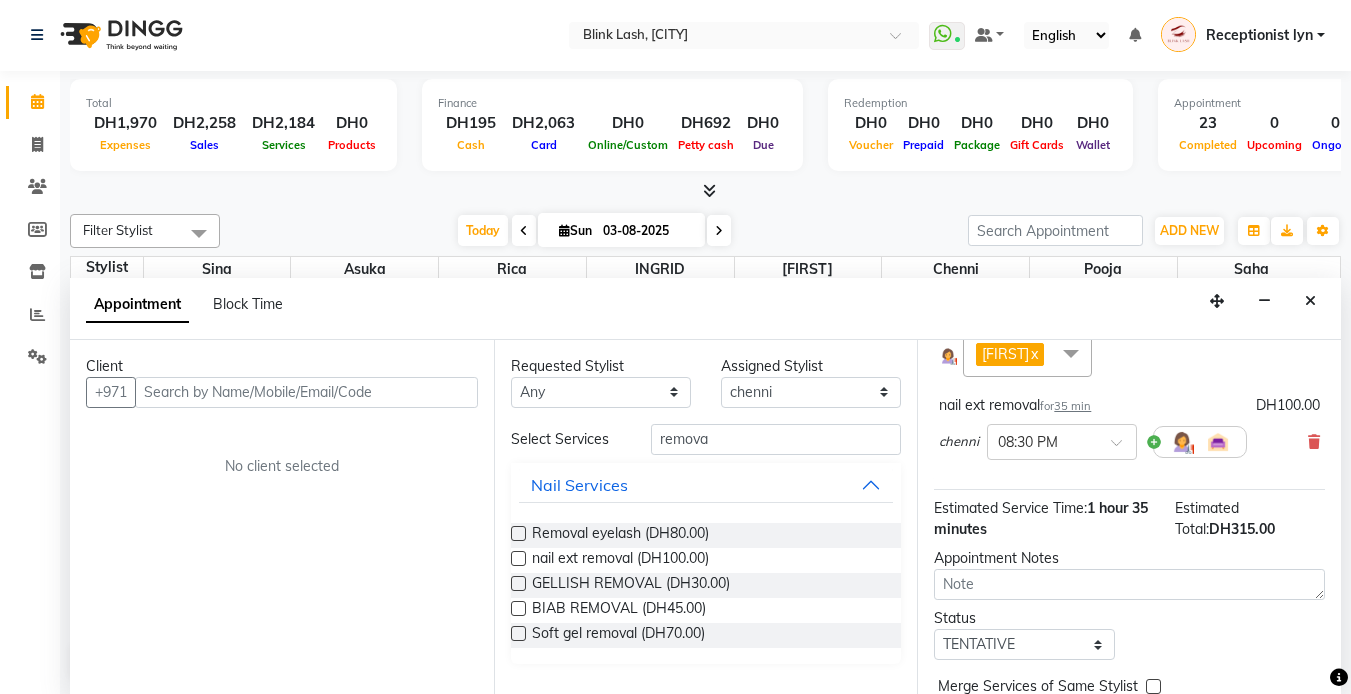checkbox on "false" 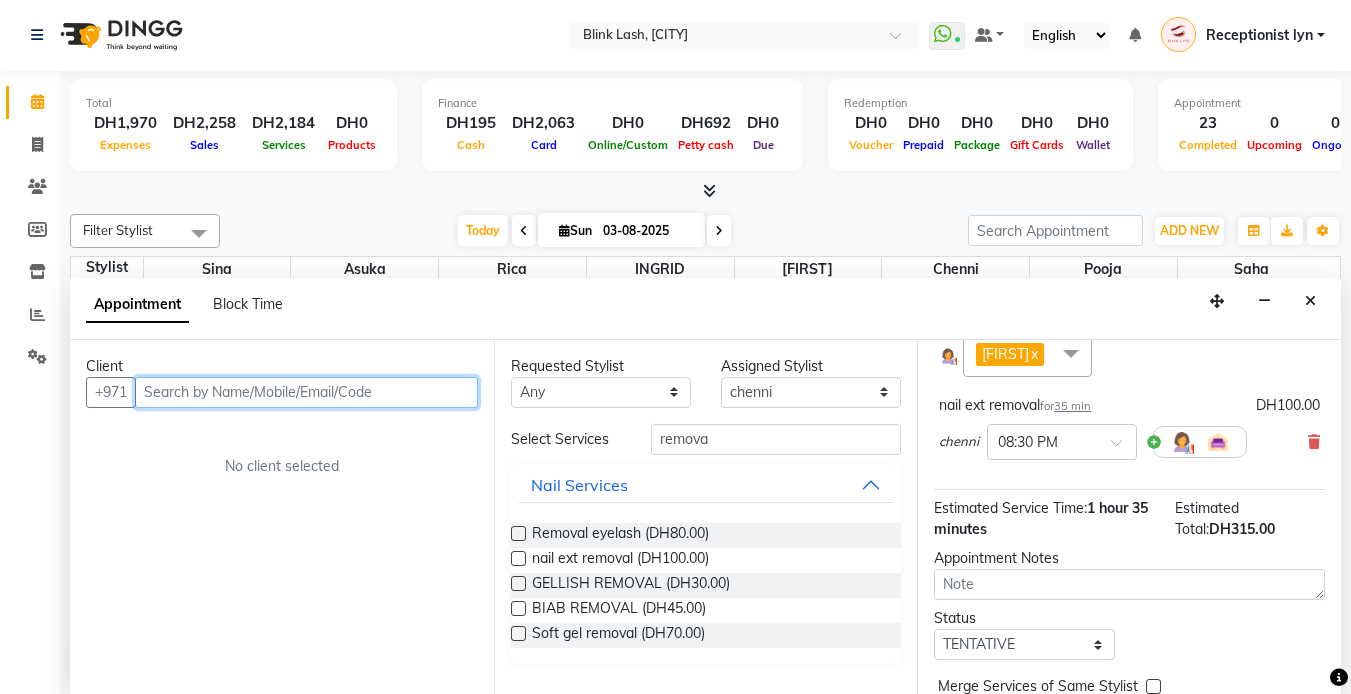 click at bounding box center (306, 392) 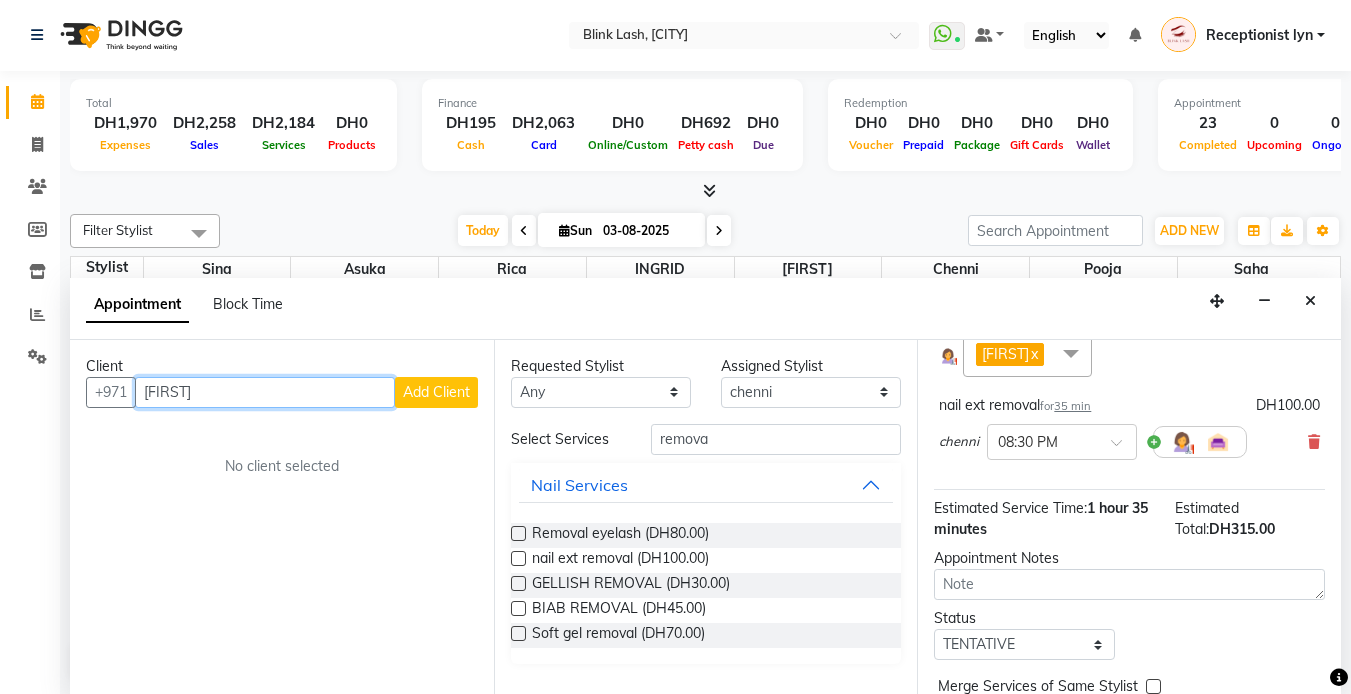 type on "[FIRST]" 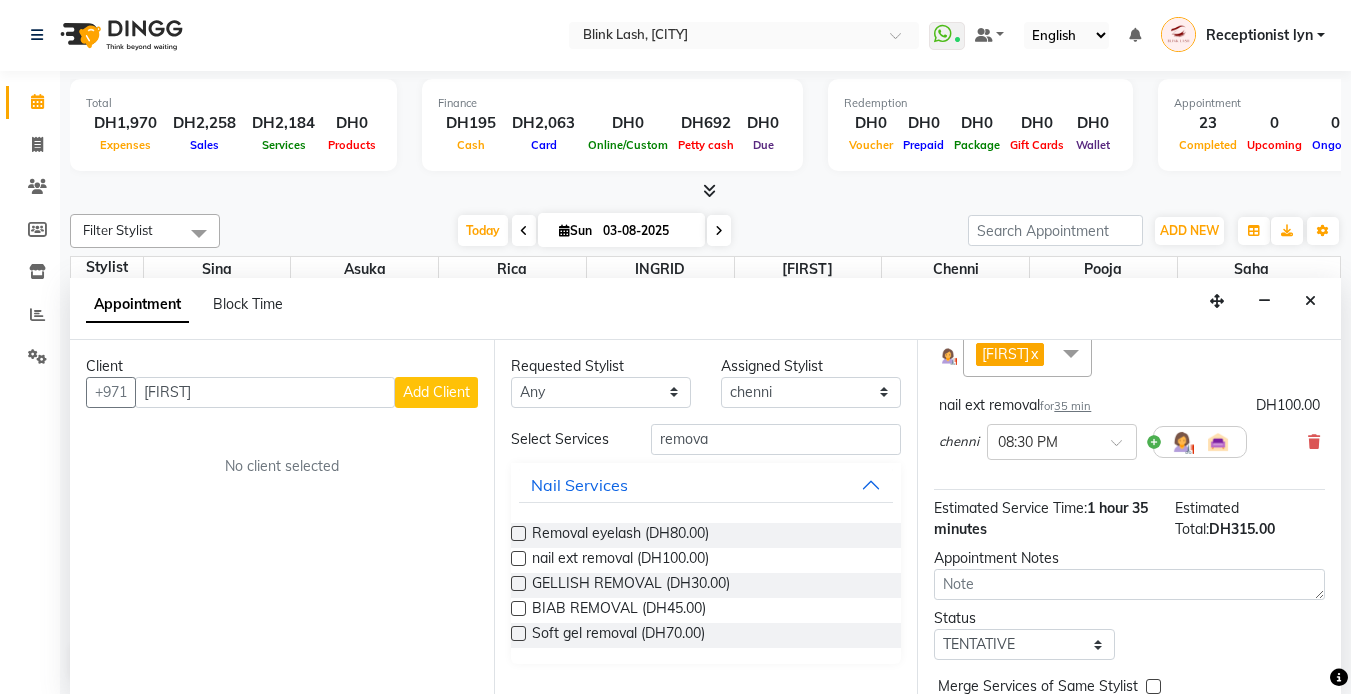 click on "Add Client" at bounding box center (436, 392) 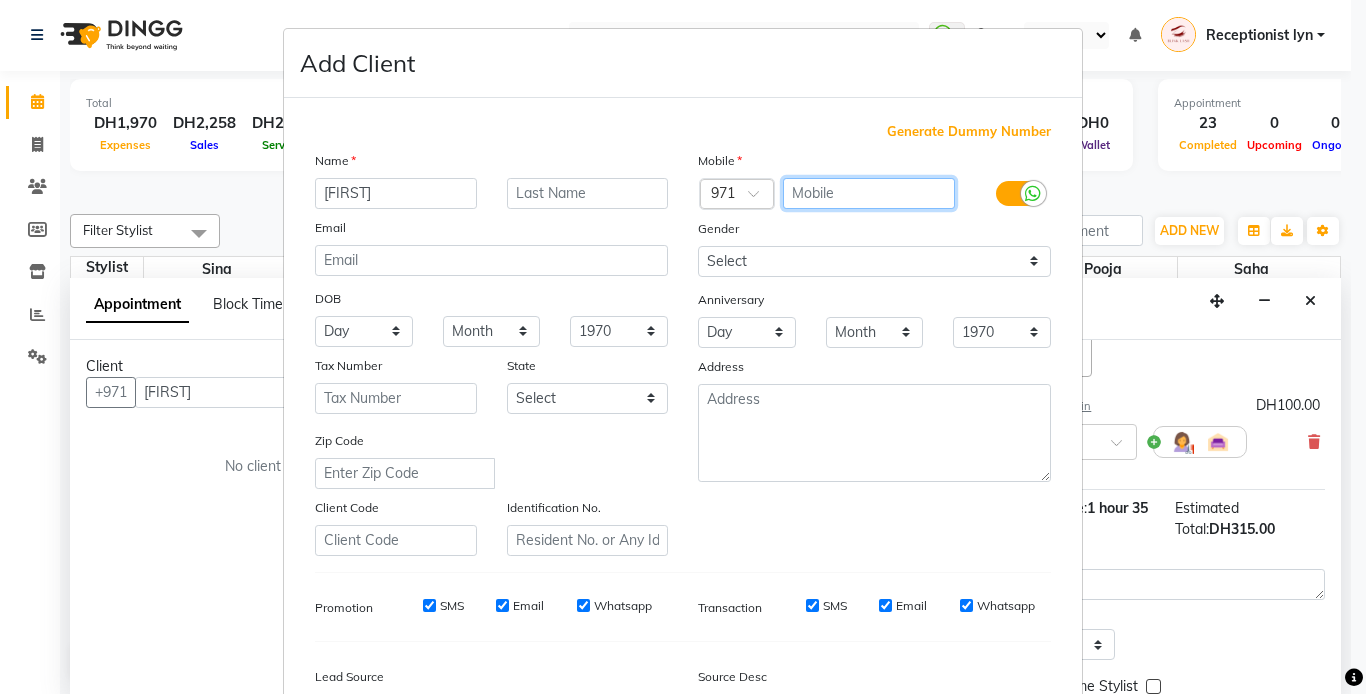 click at bounding box center [869, 193] 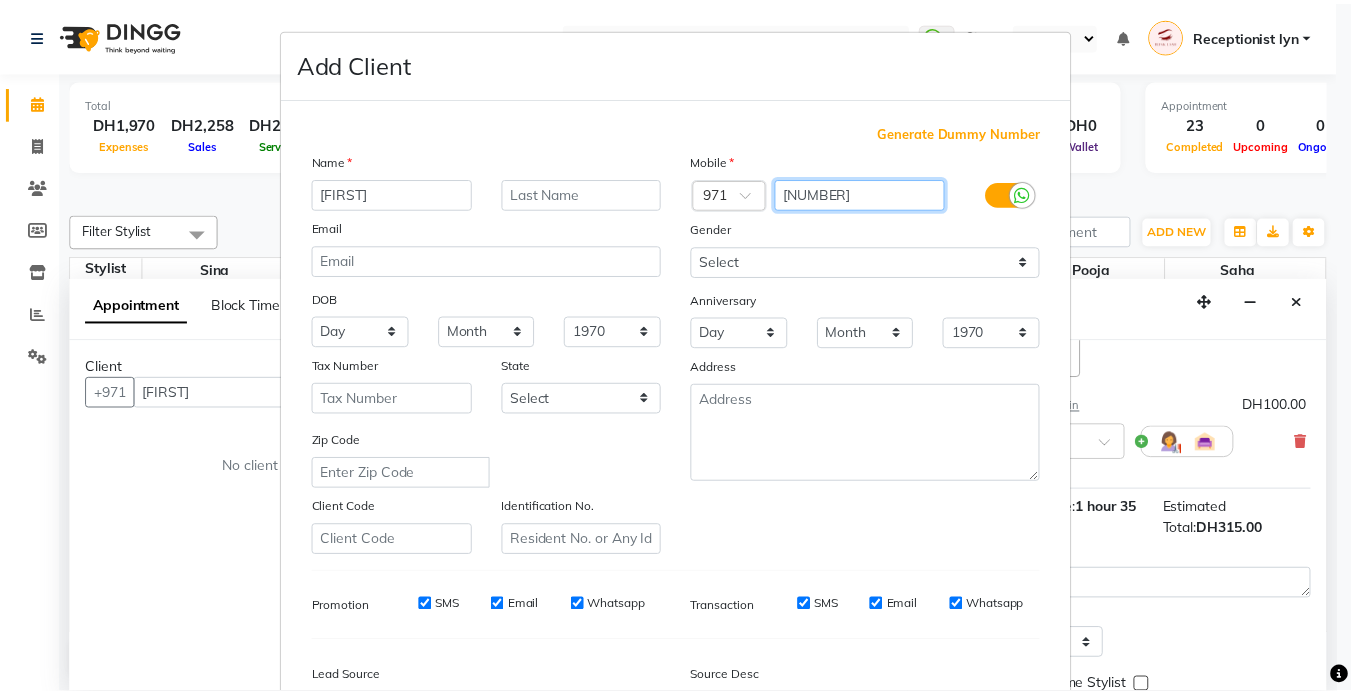 scroll, scrollTop: 229, scrollLeft: 0, axis: vertical 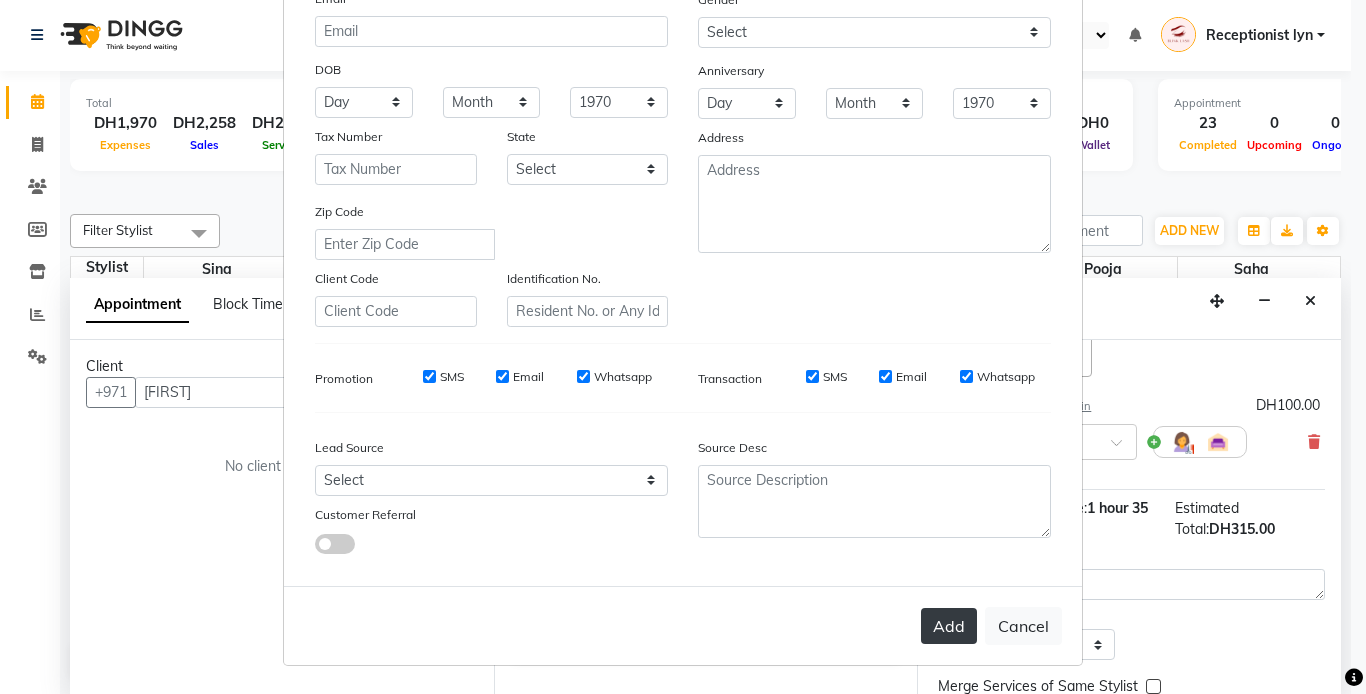 type on "[NUMBER]" 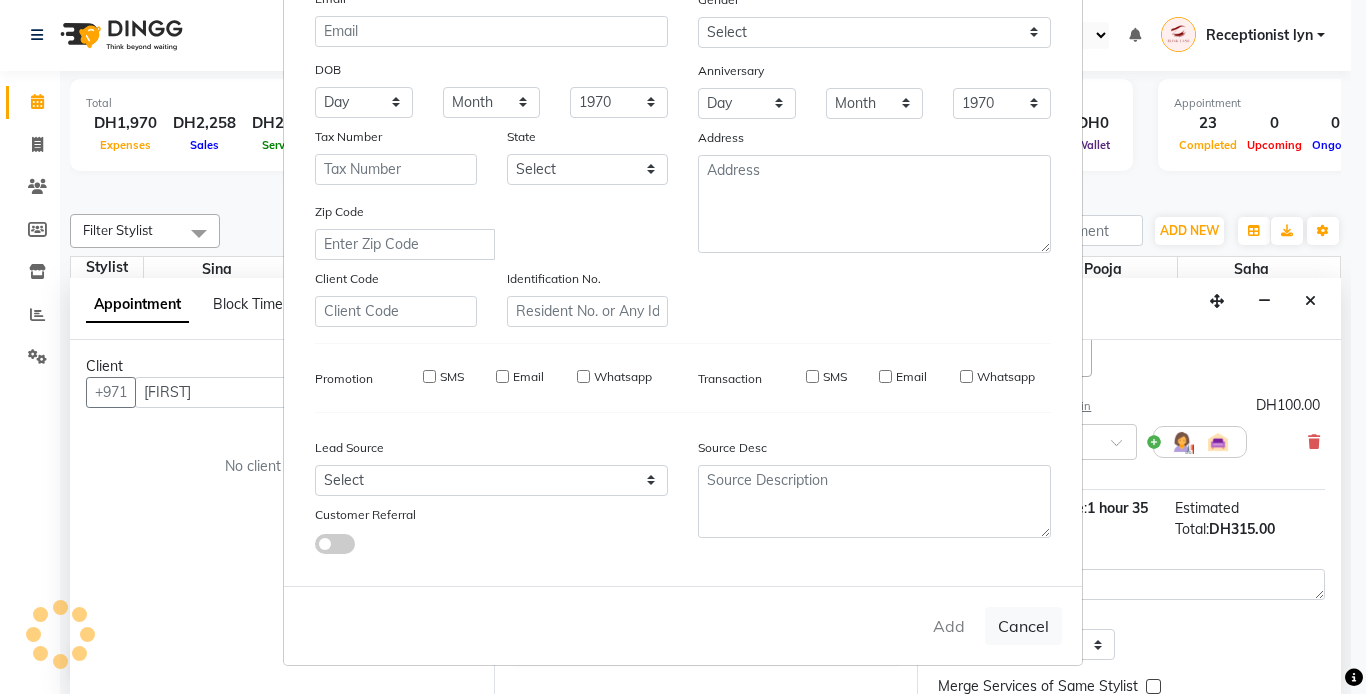 type on "[NUMBER]" 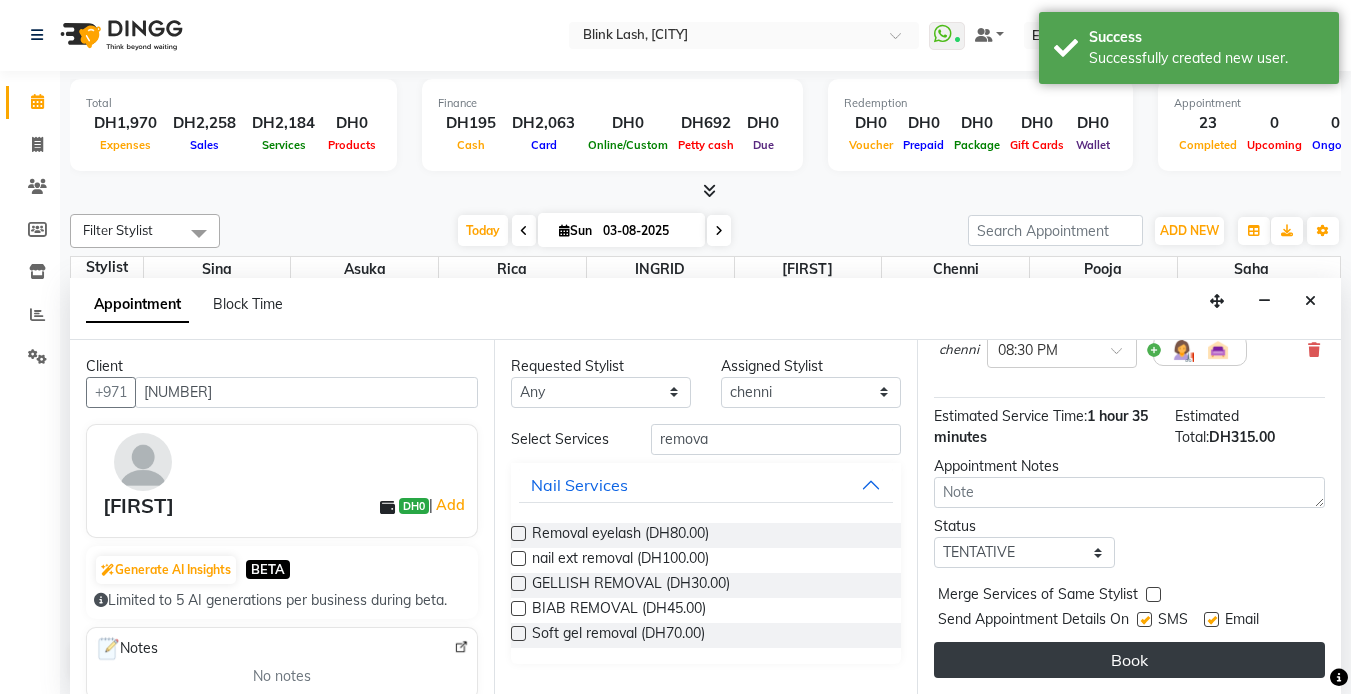 scroll, scrollTop: 340, scrollLeft: 0, axis: vertical 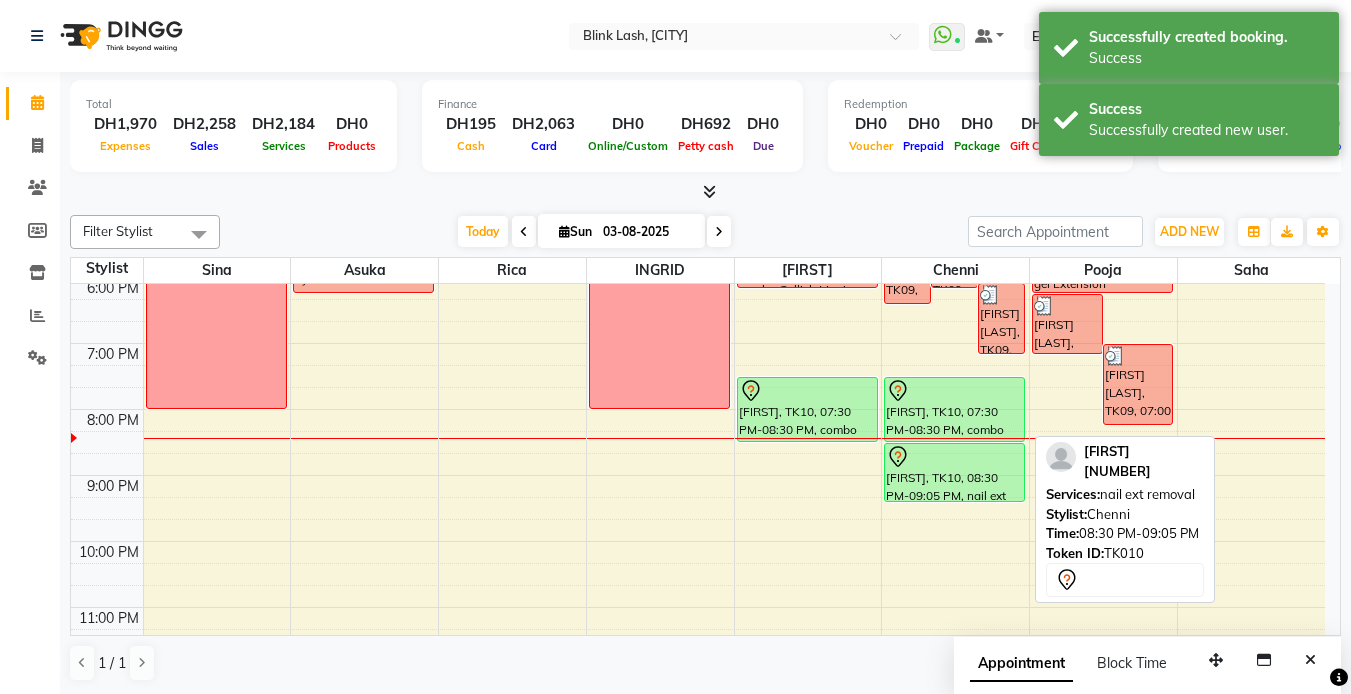 drag, startPoint x: 1001, startPoint y: 478, endPoint x: 990, endPoint y: 507, distance: 31.016125 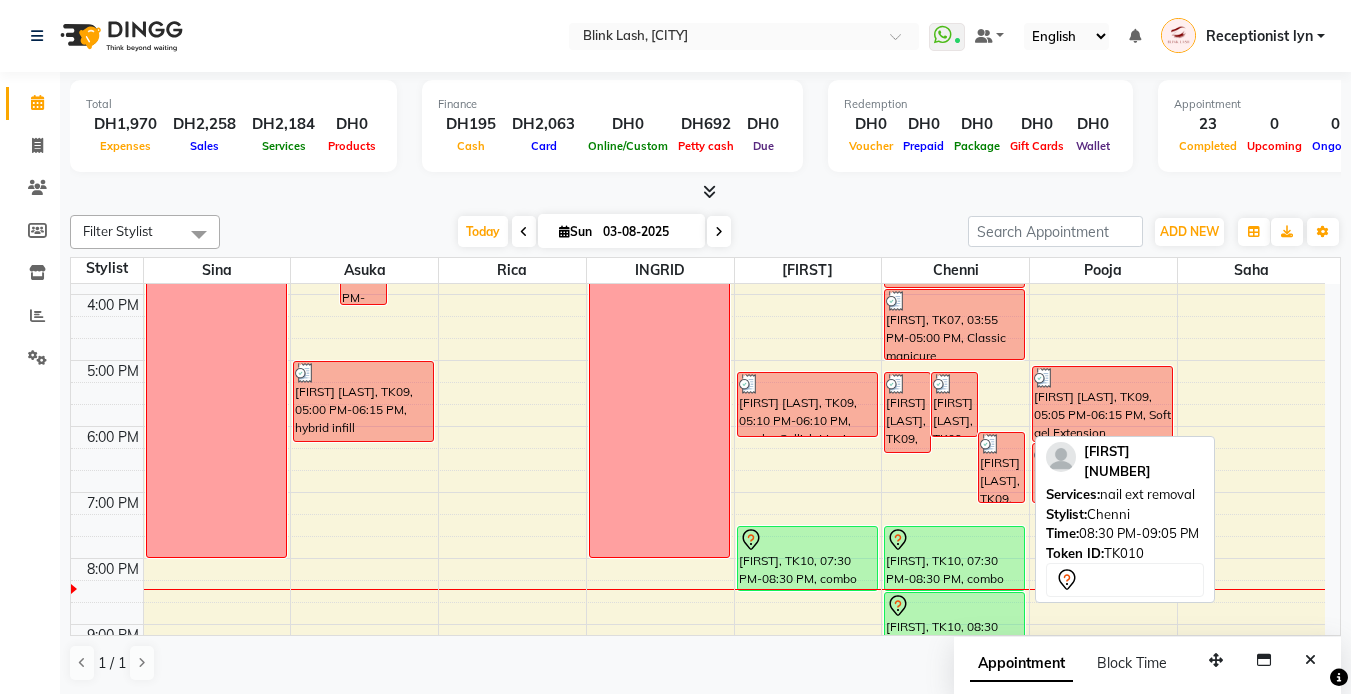 scroll, scrollTop: 500, scrollLeft: 0, axis: vertical 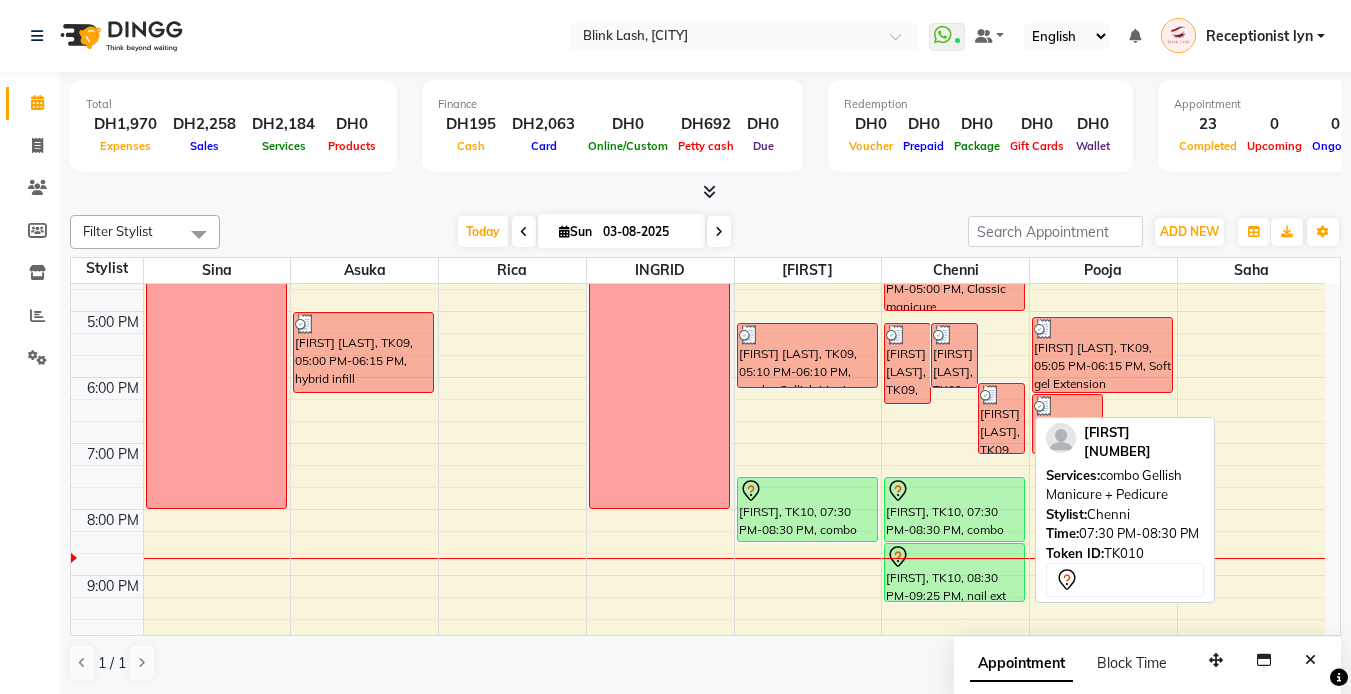 click on "[FIRST], TK10, 07:30 PM-08:30 PM,  combo Gellish Manicure + Pedicure" at bounding box center [954, 509] 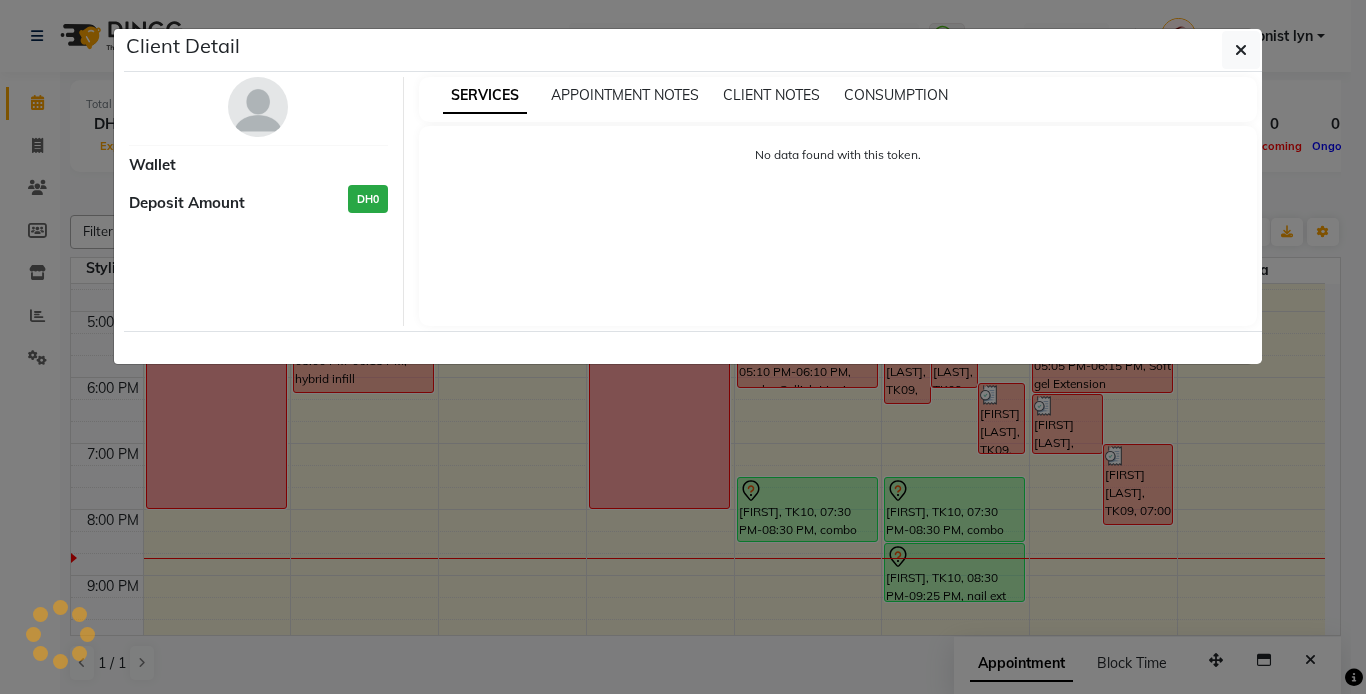 select on "7" 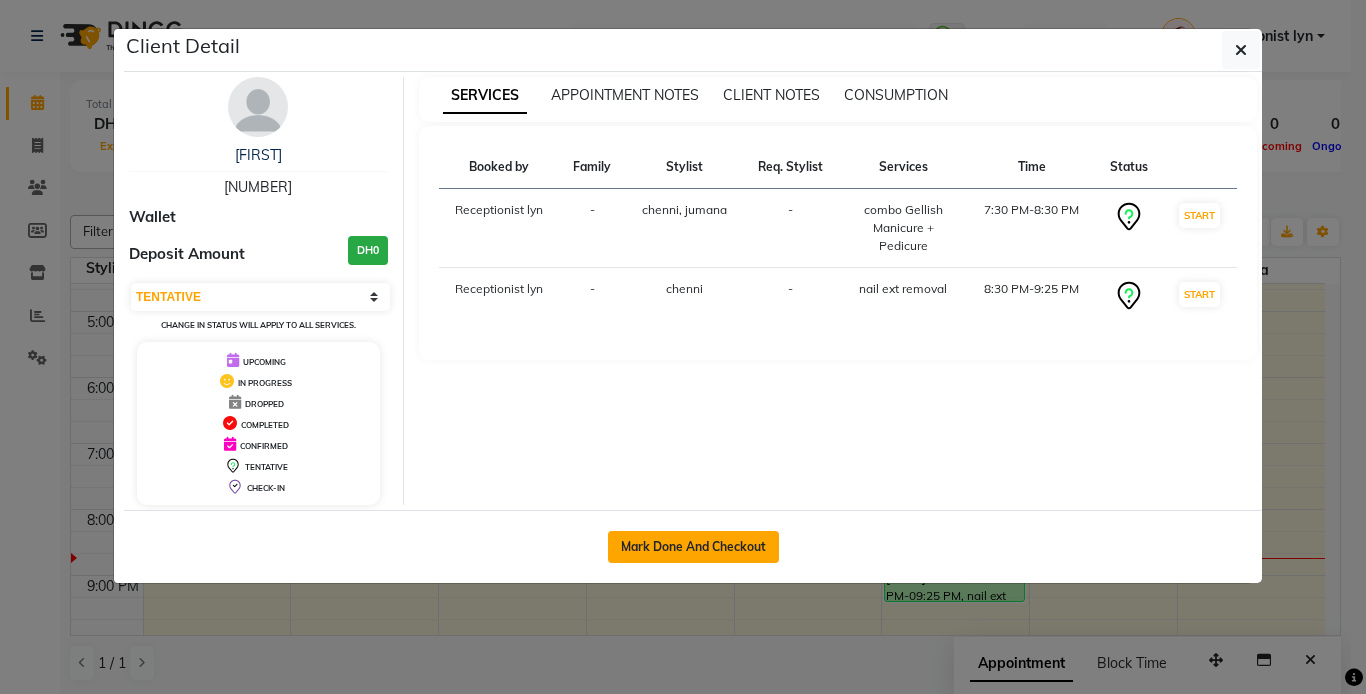 click on "Mark Done And Checkout" 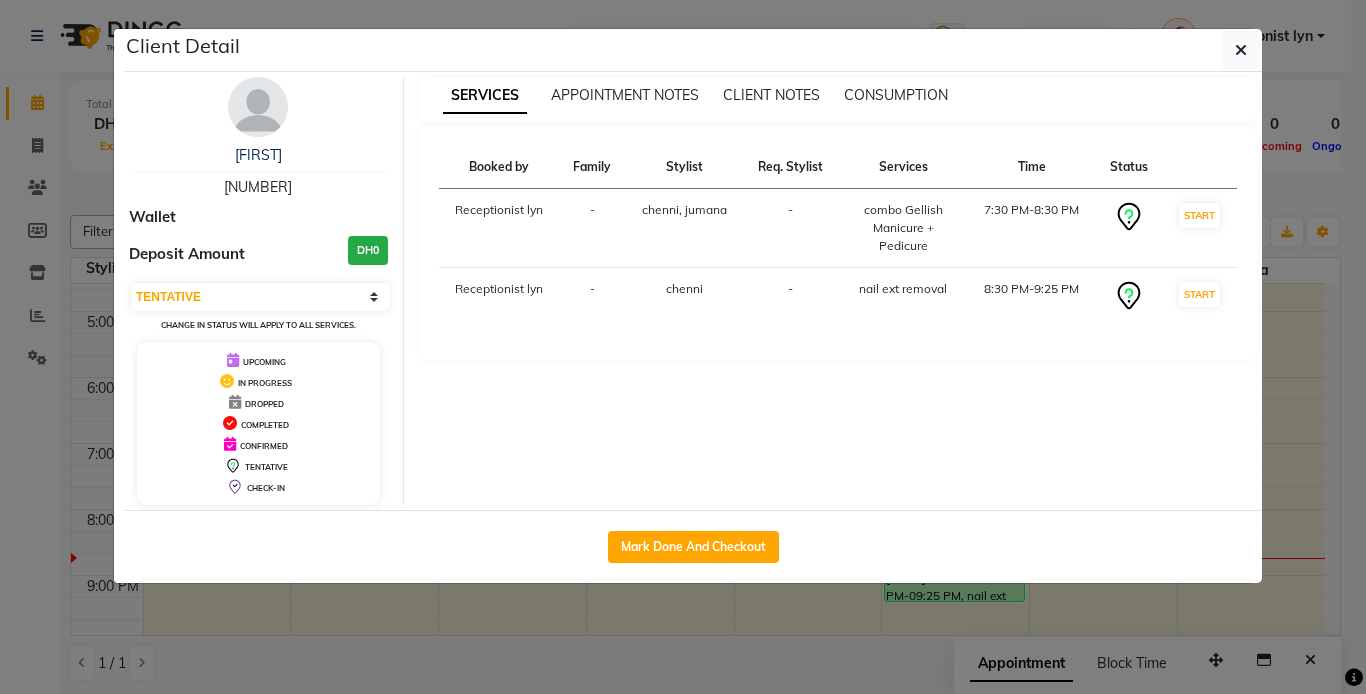 select on "service" 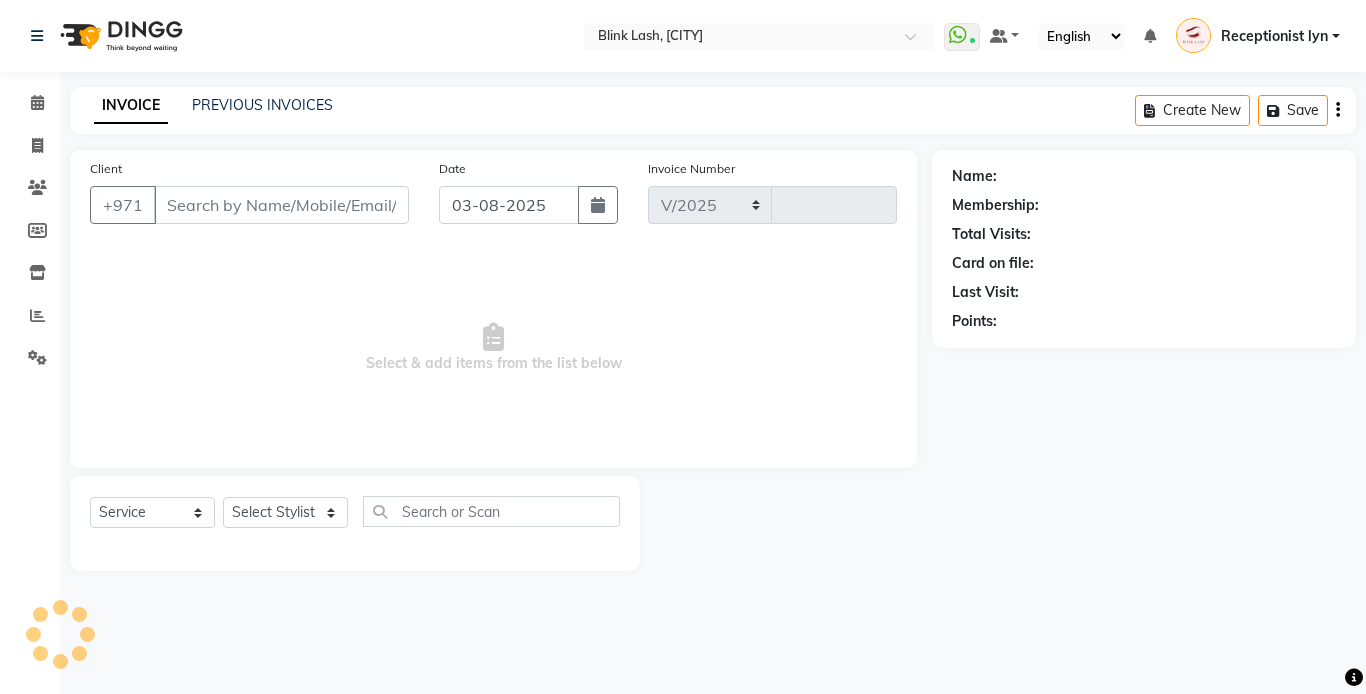 select on "5970" 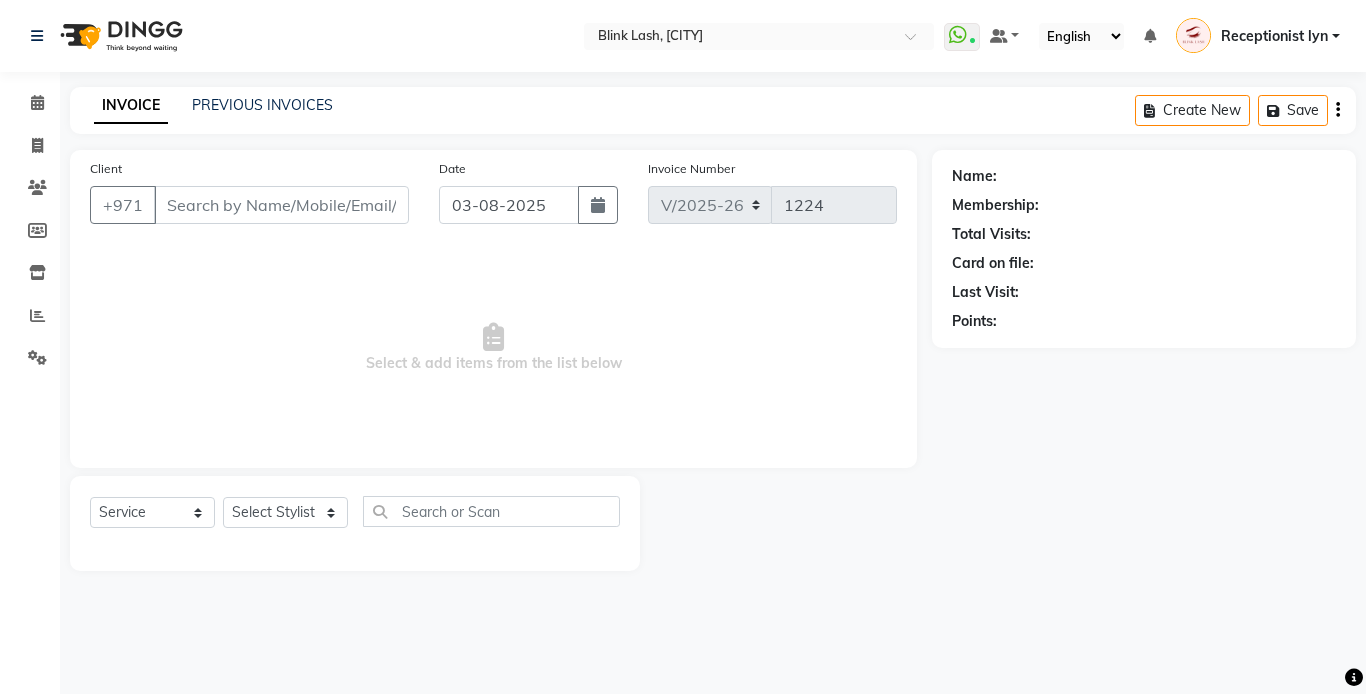 type on "[NUMBER]" 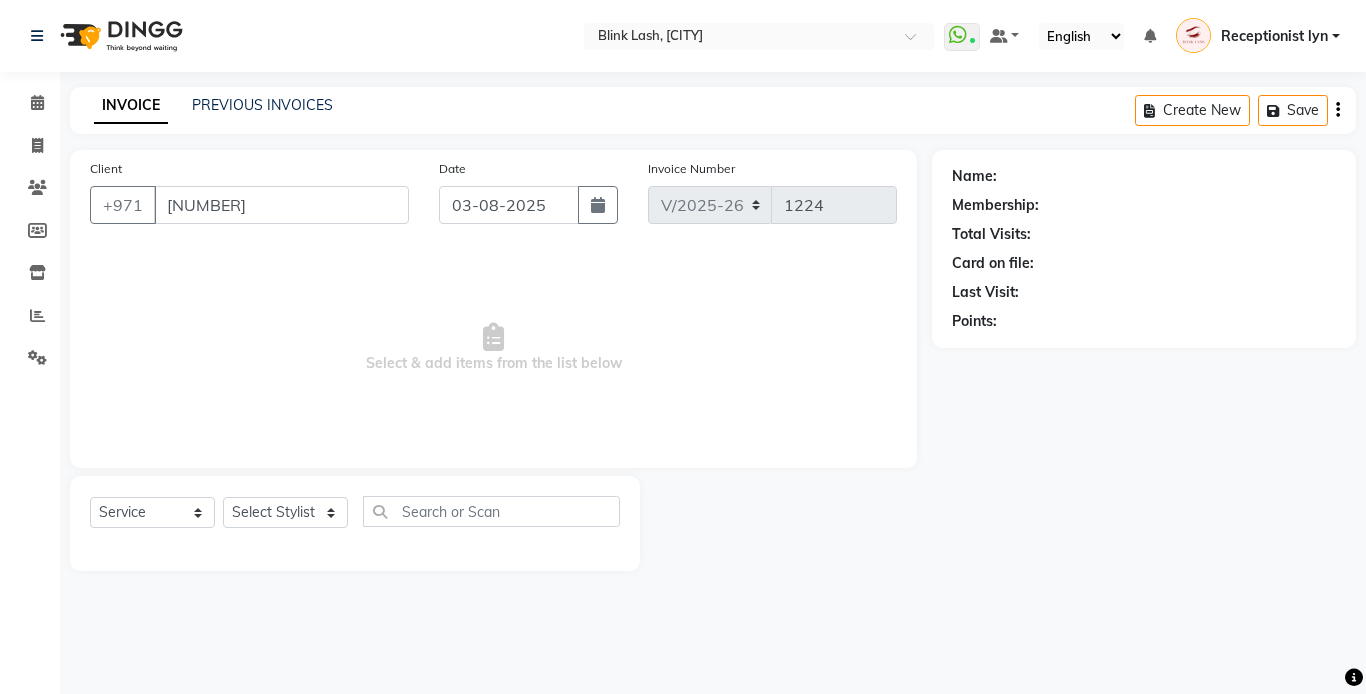 select on "57849" 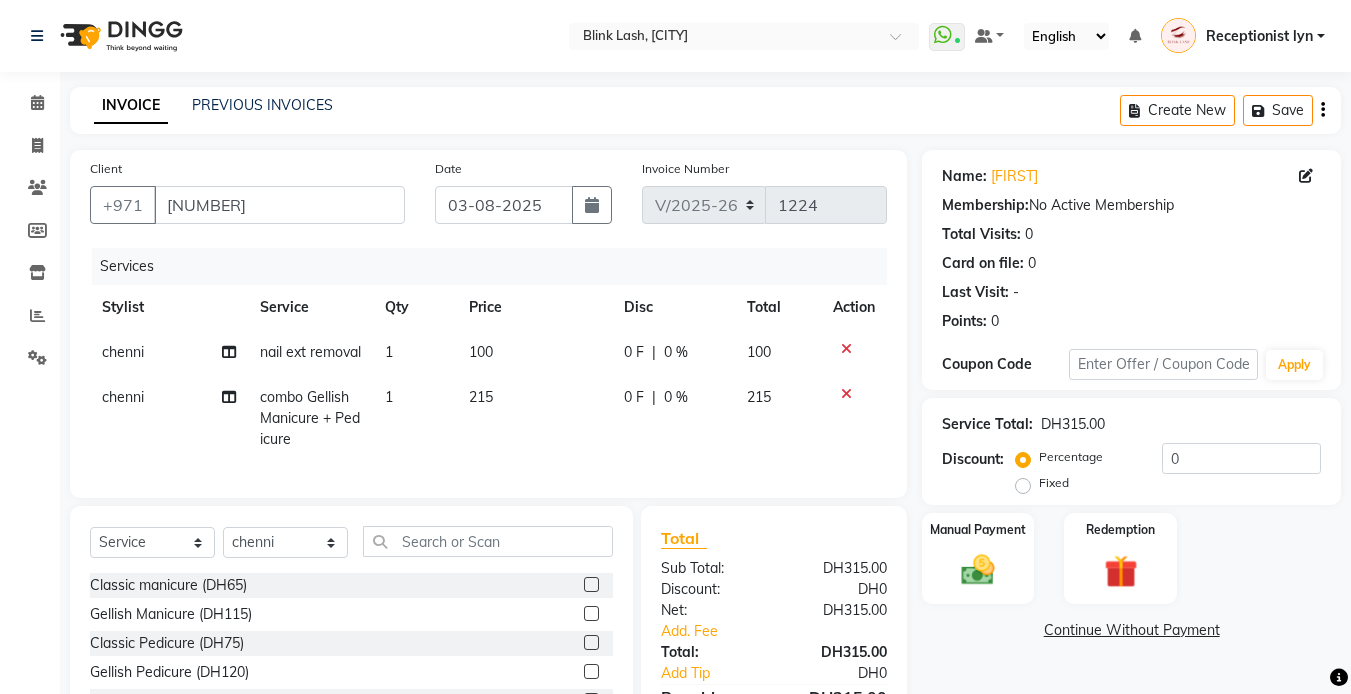 scroll, scrollTop: 173, scrollLeft: 0, axis: vertical 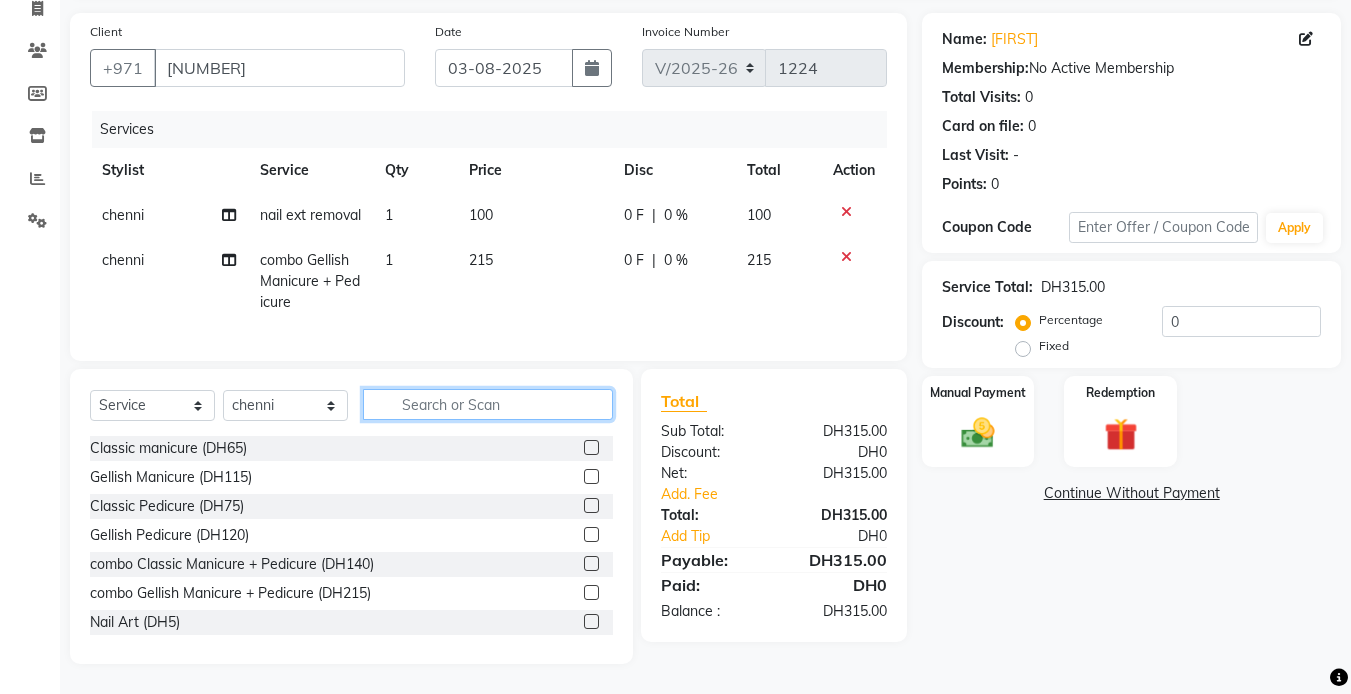 click 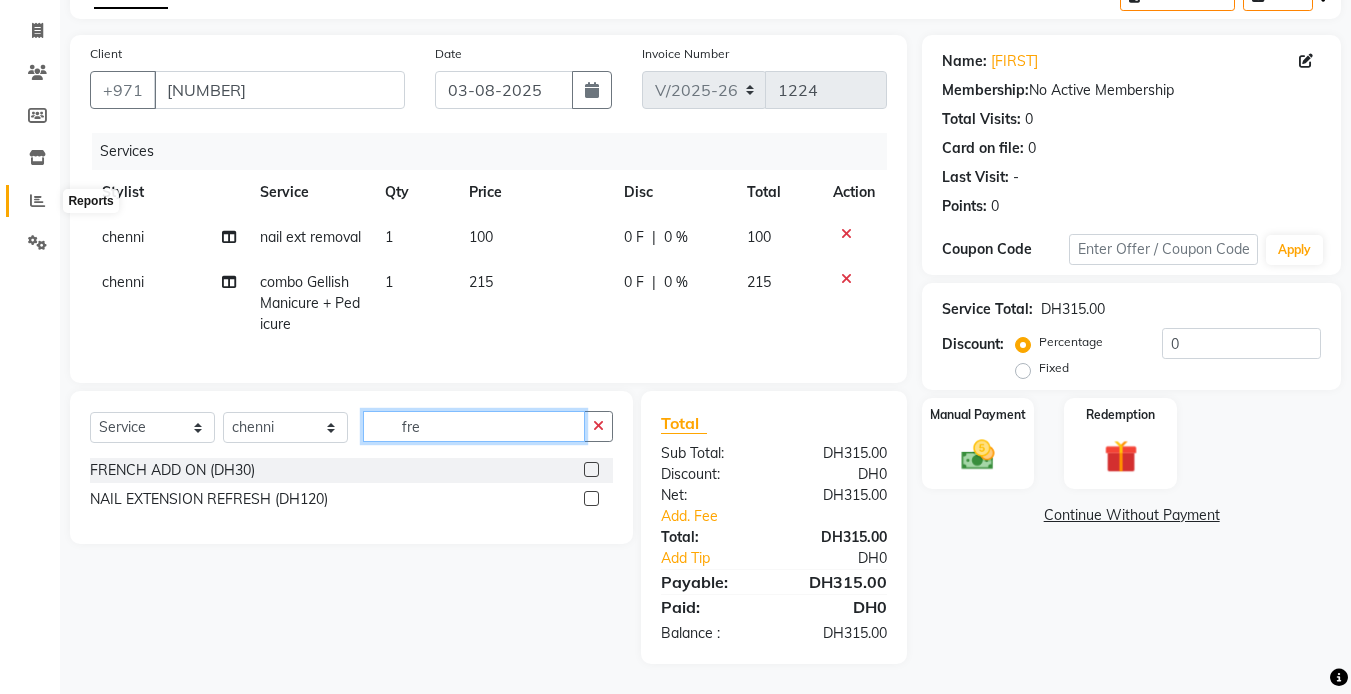 scroll, scrollTop: 151, scrollLeft: 0, axis: vertical 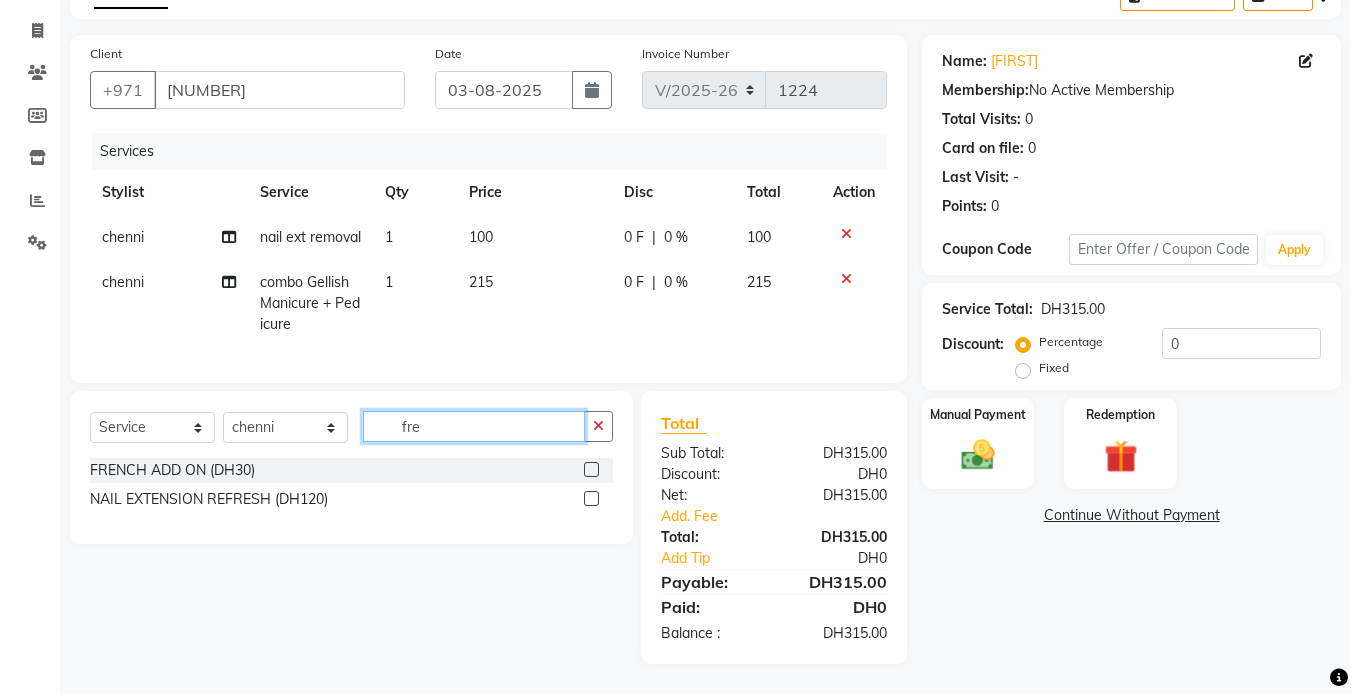 type on "fre" 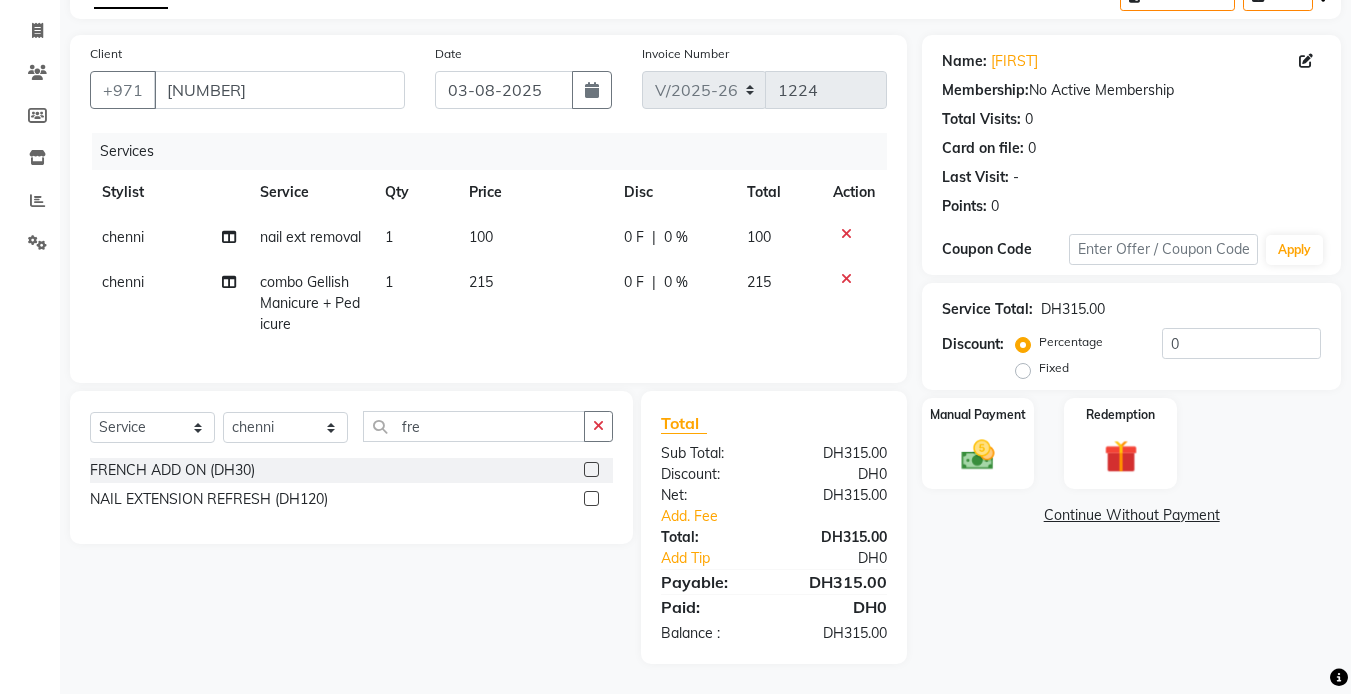 click 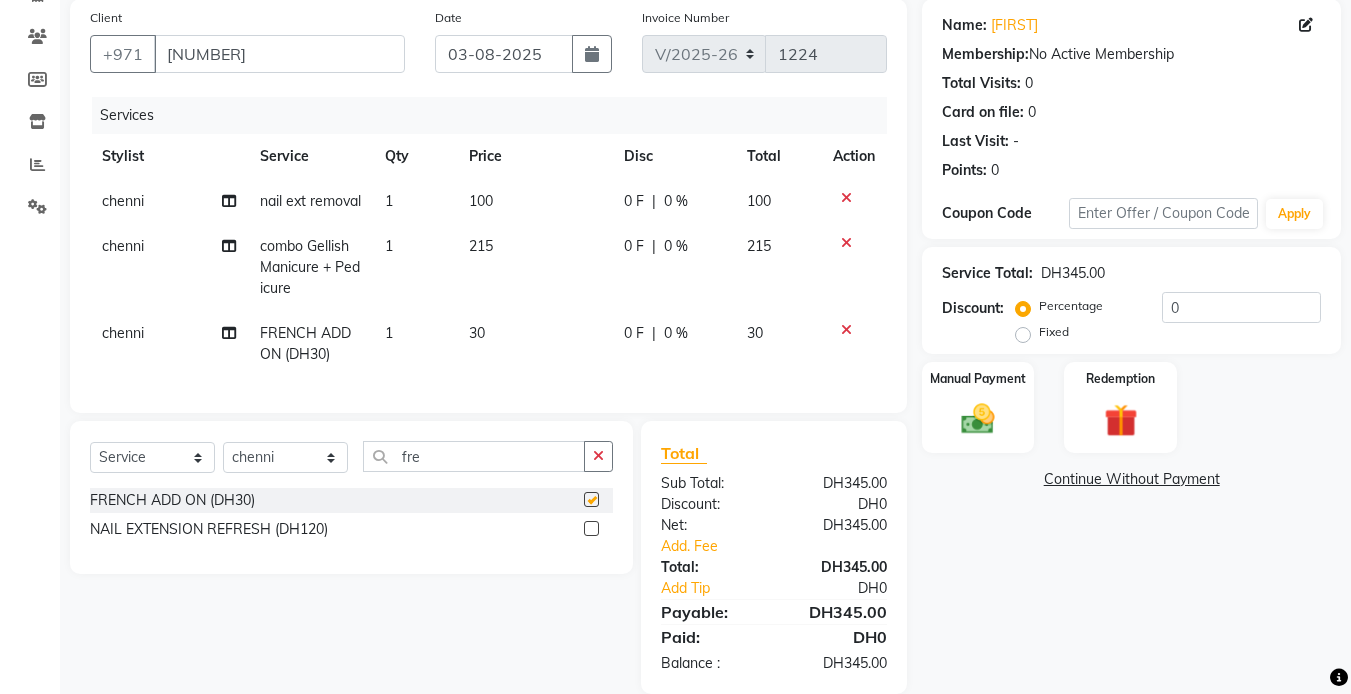 checkbox on "false" 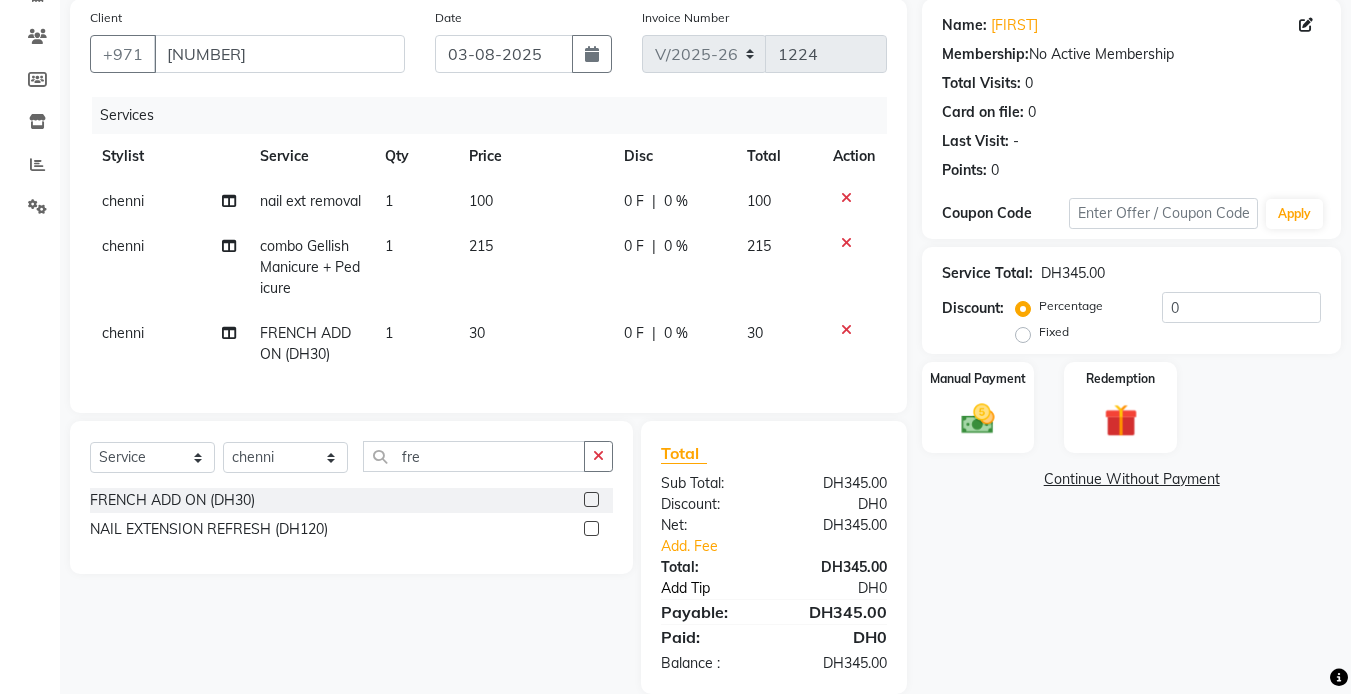 scroll, scrollTop: 217, scrollLeft: 0, axis: vertical 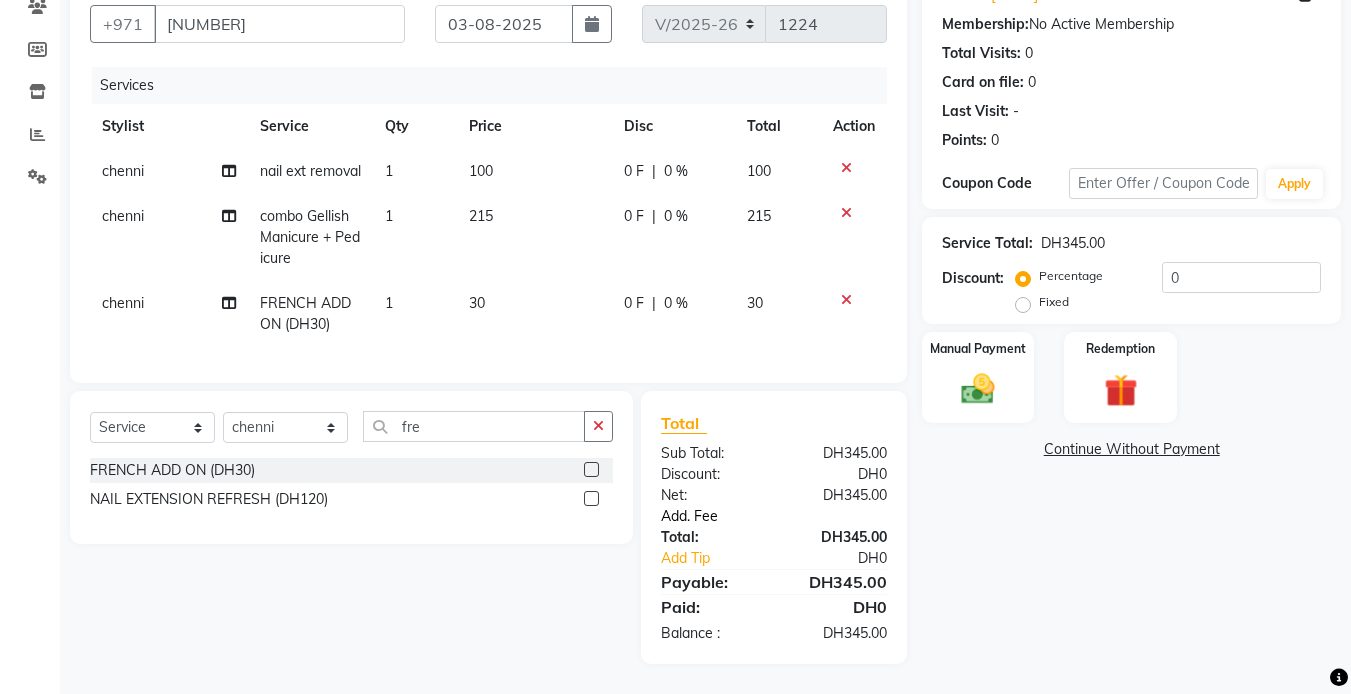 click on "Add. Fee" 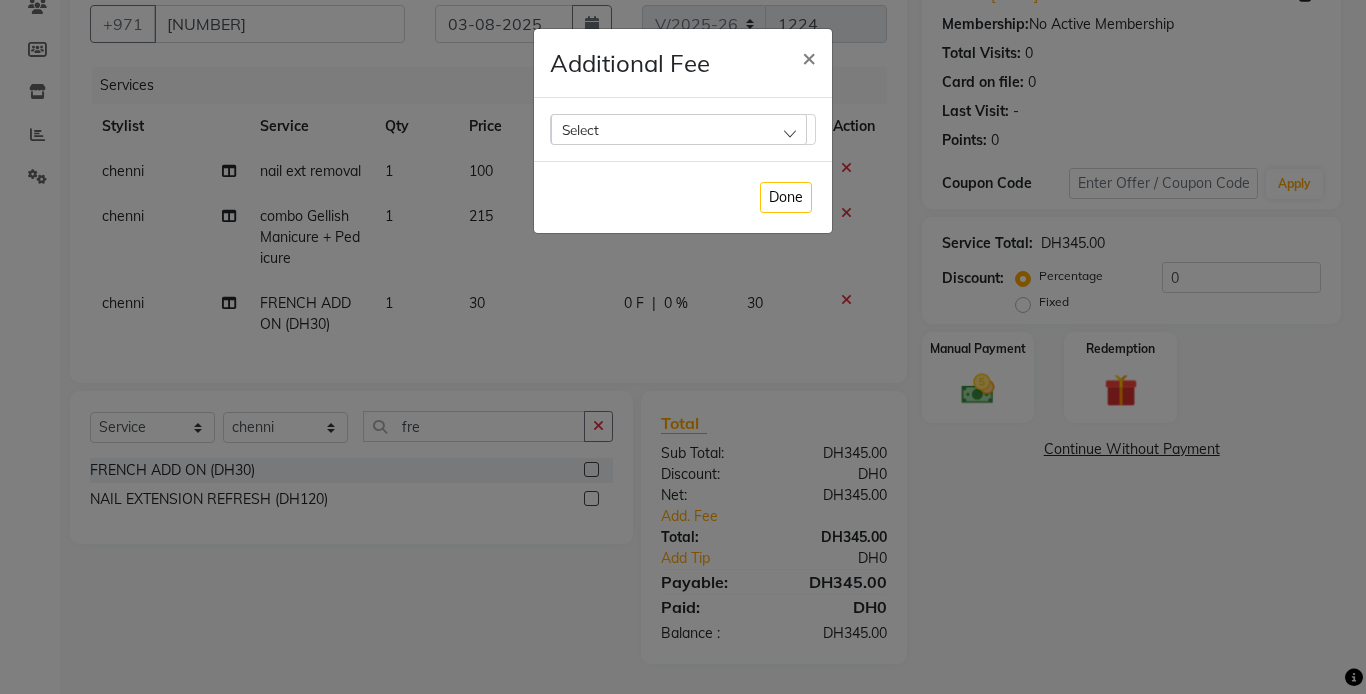 click on "Select" 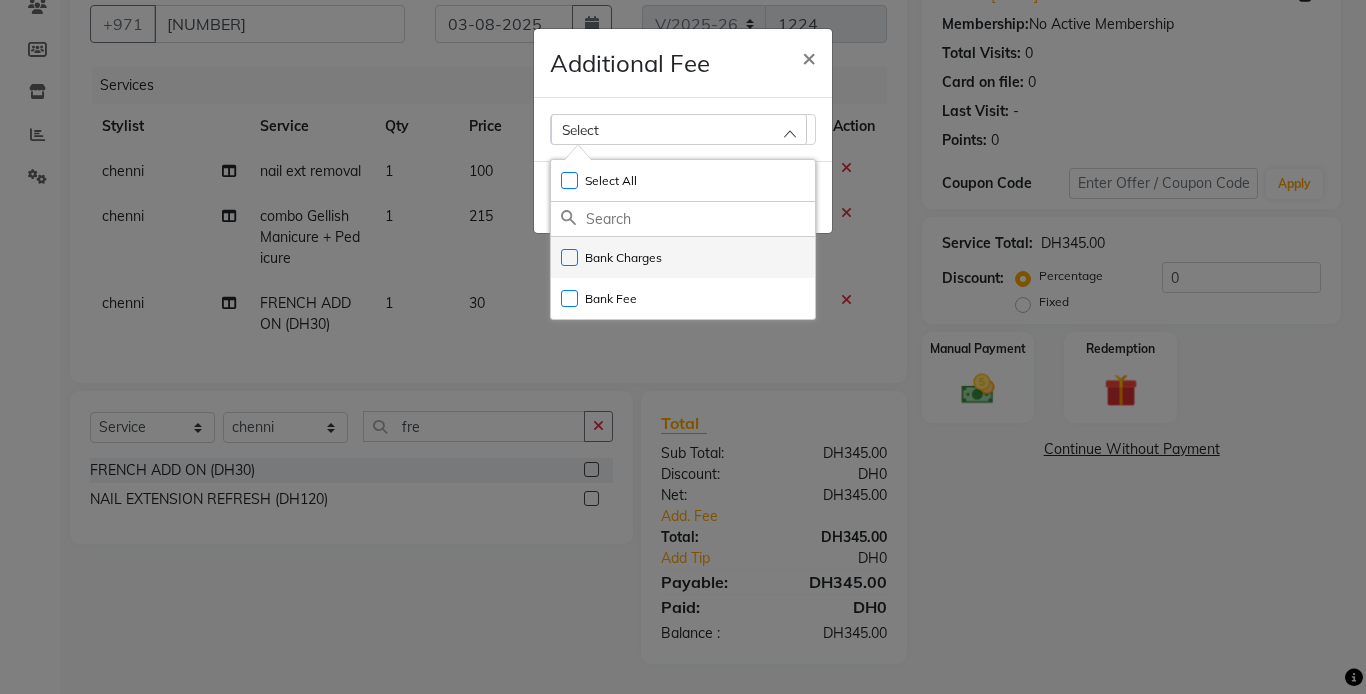 click on "Bank Charges" 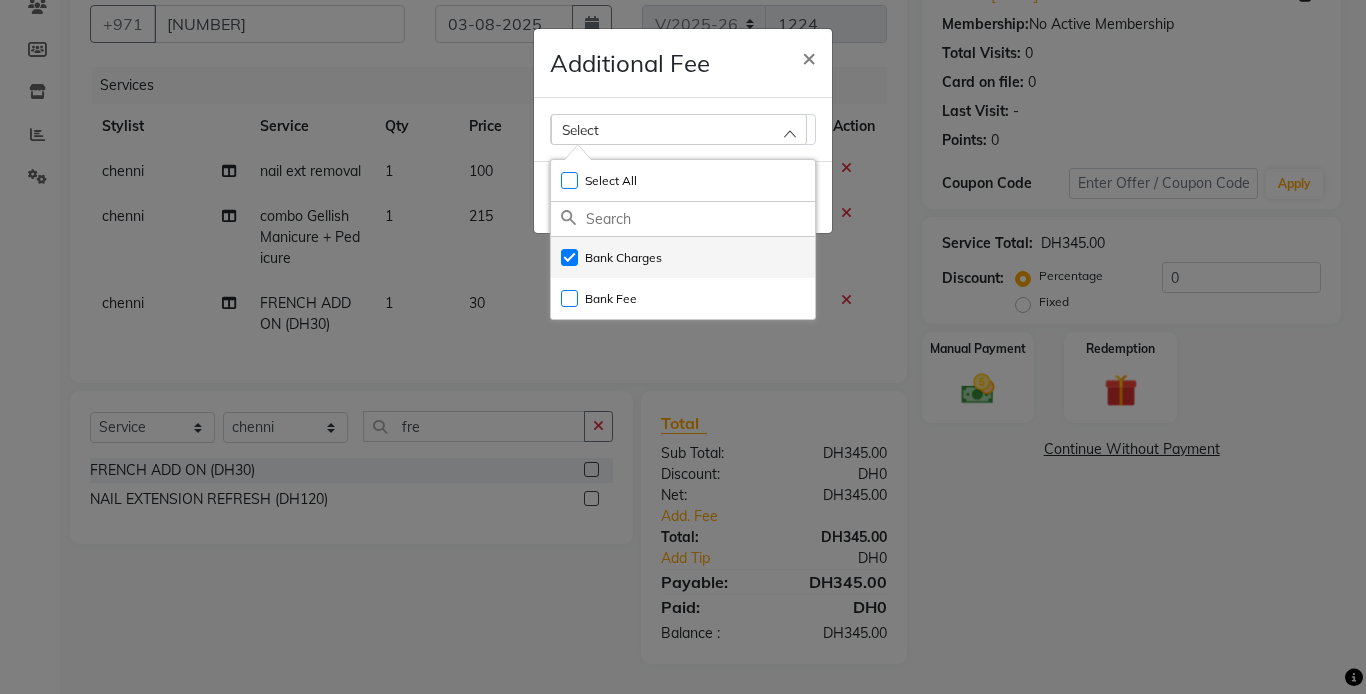 checkbox on "true" 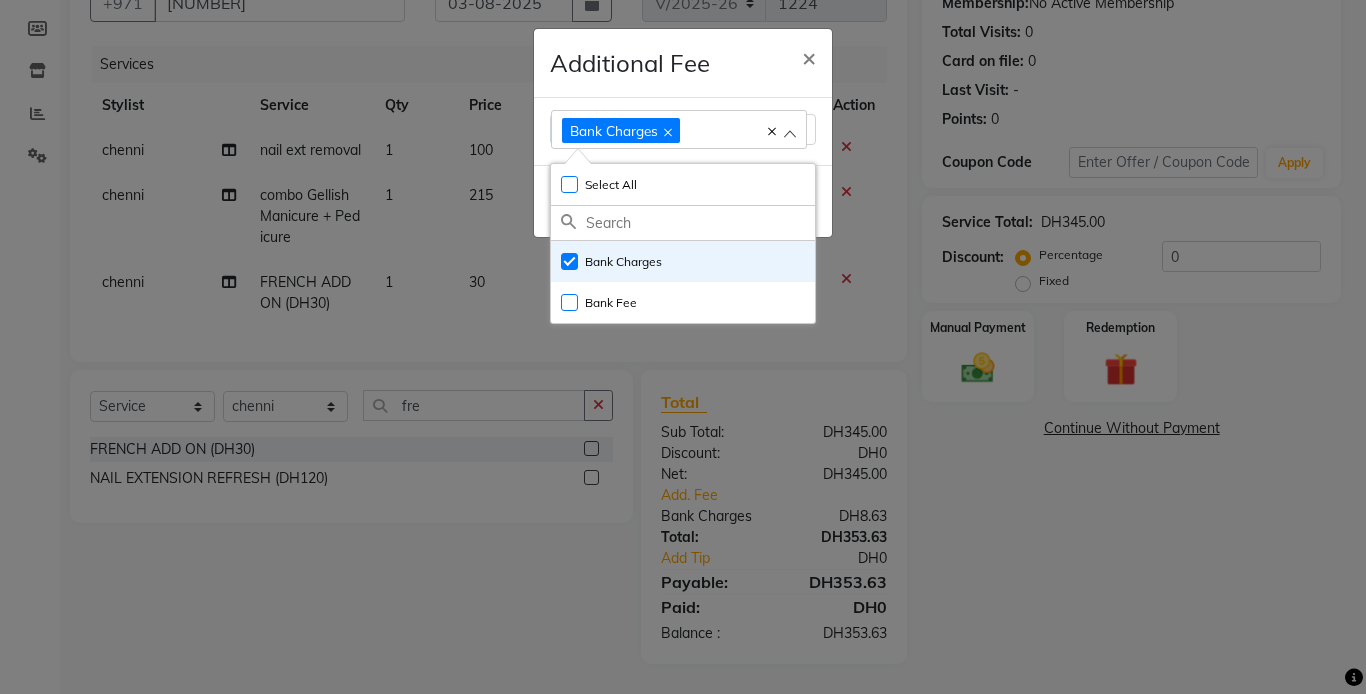 click on "Additional Fee × Bank Charges Select All UnSelect All Bank Charges Bank Fee  Done" 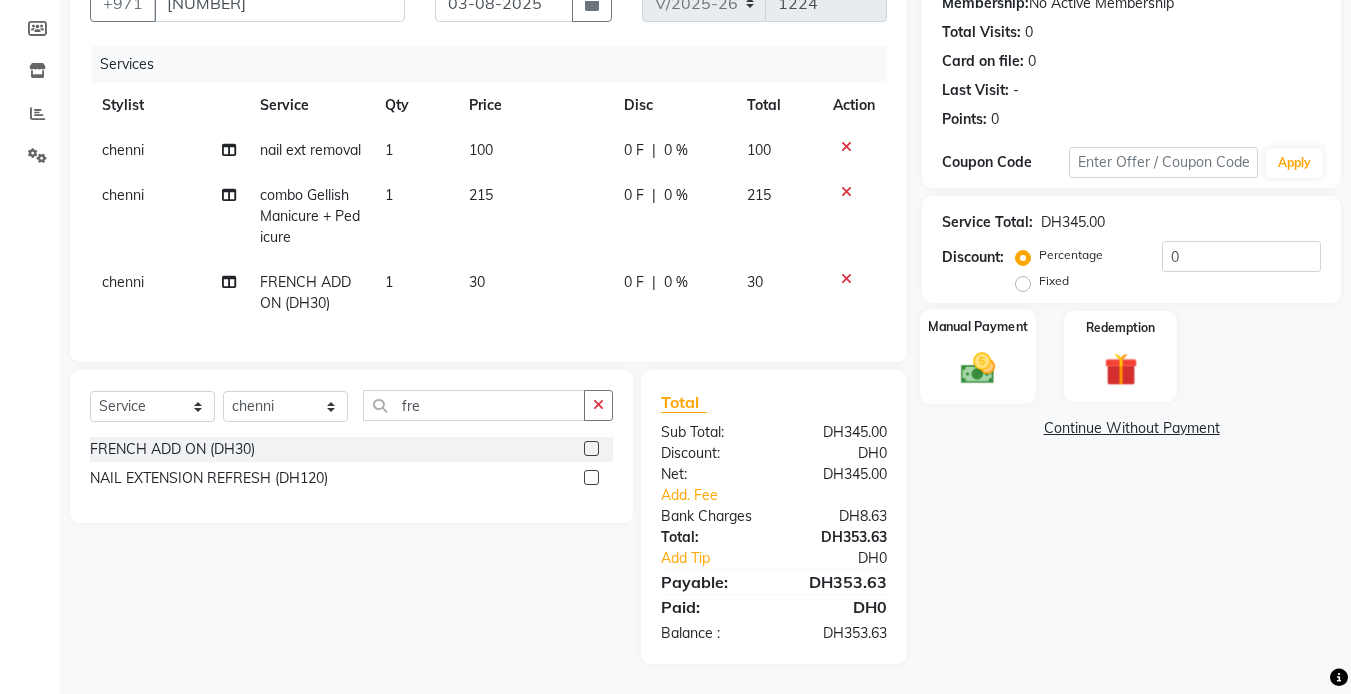 click 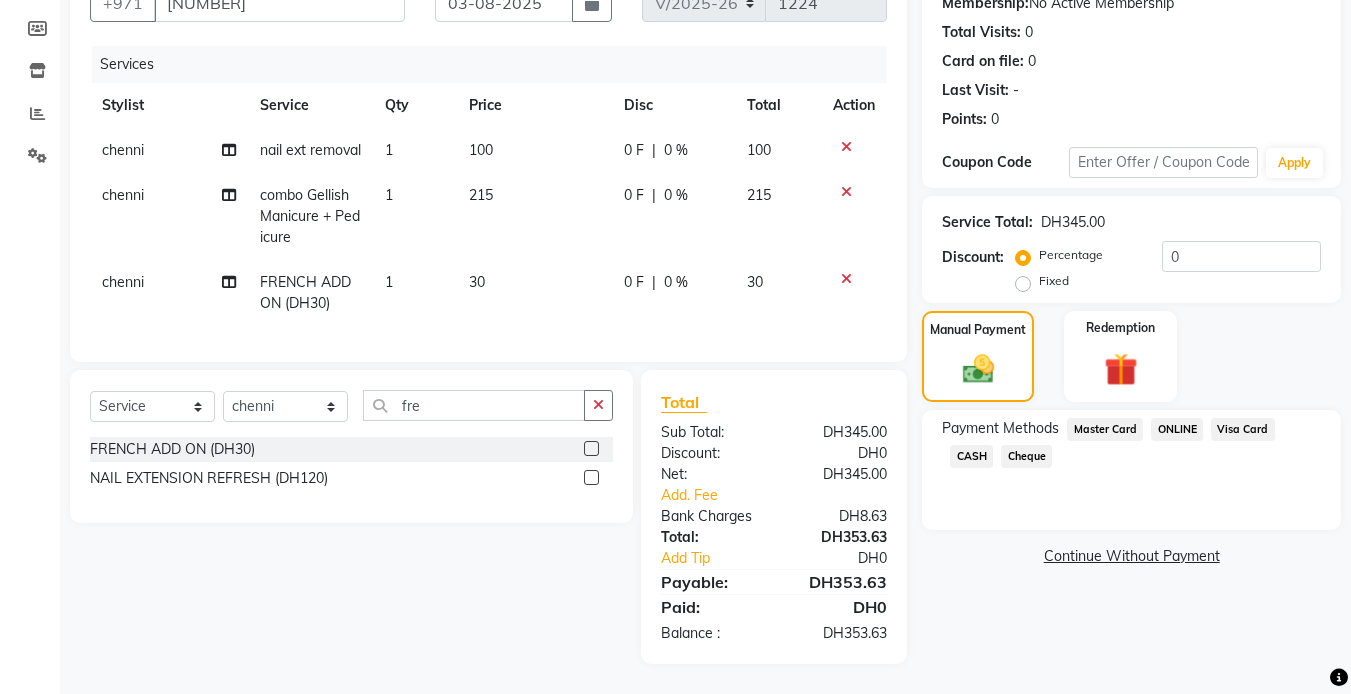 click on "Visa Card" 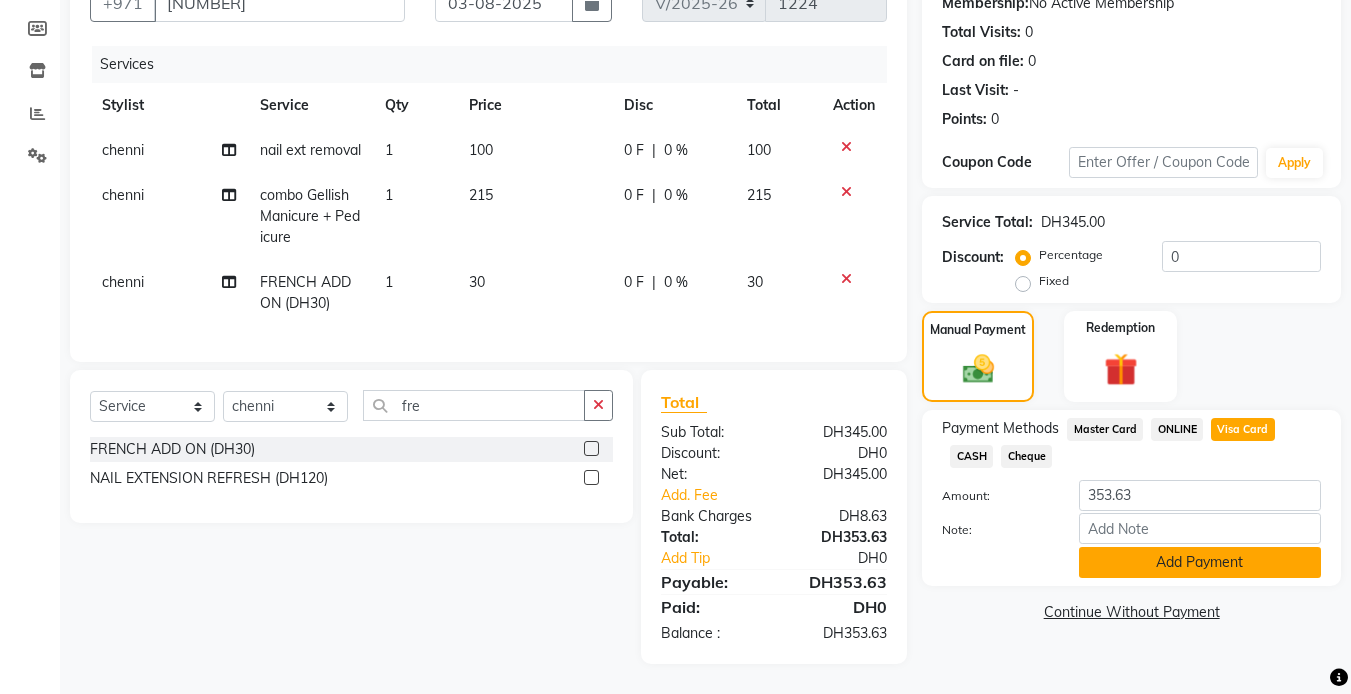 click on "Add Payment" 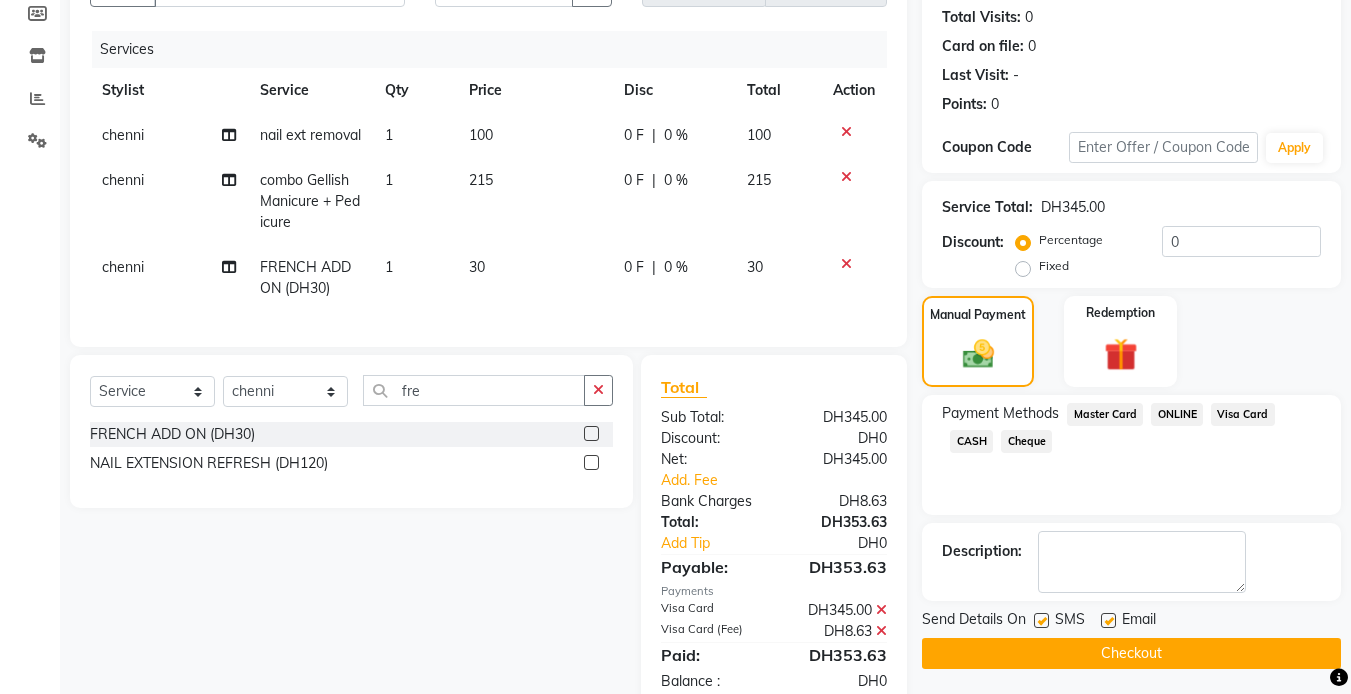 click on "Checkout" 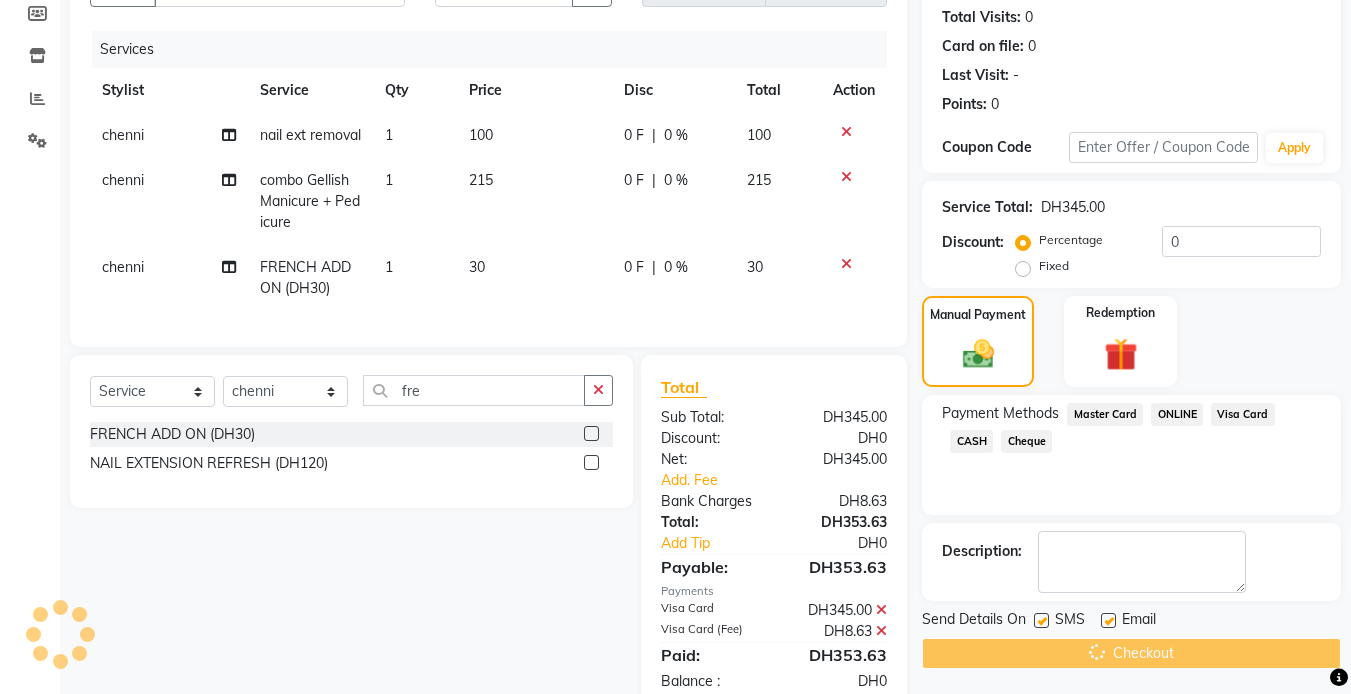 scroll, scrollTop: 0, scrollLeft: 0, axis: both 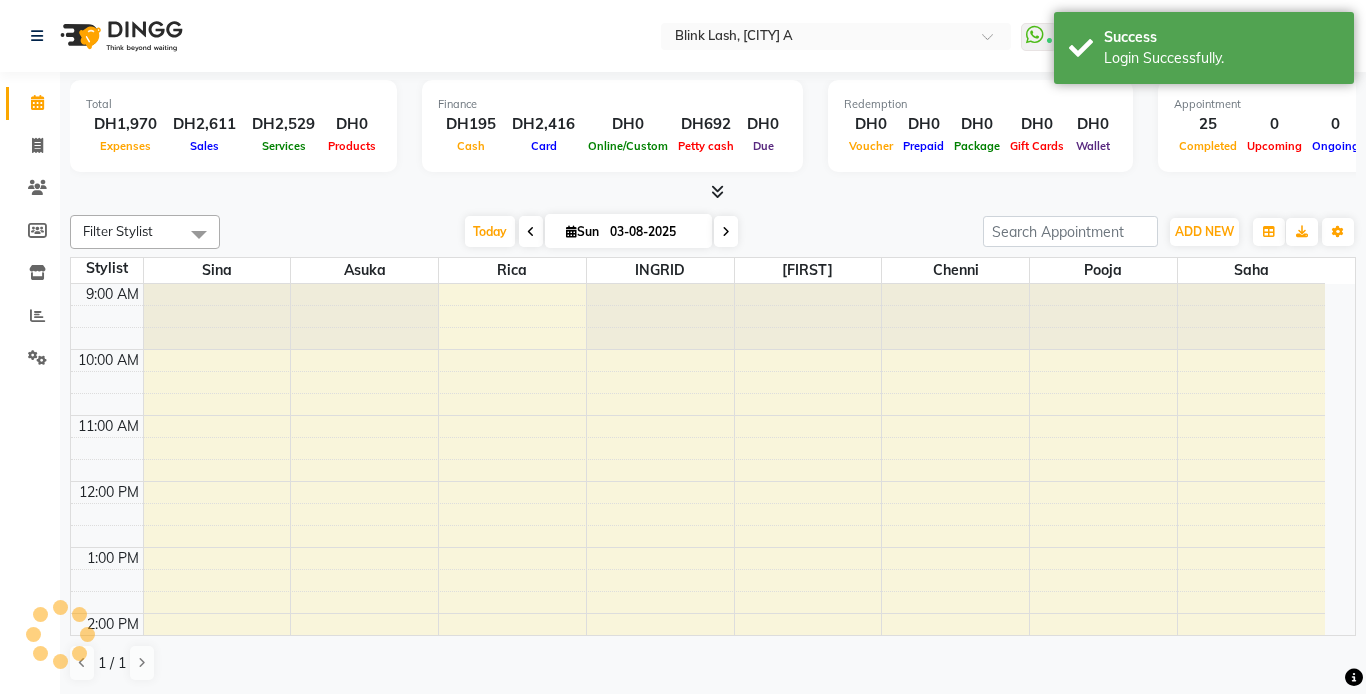 select on "en" 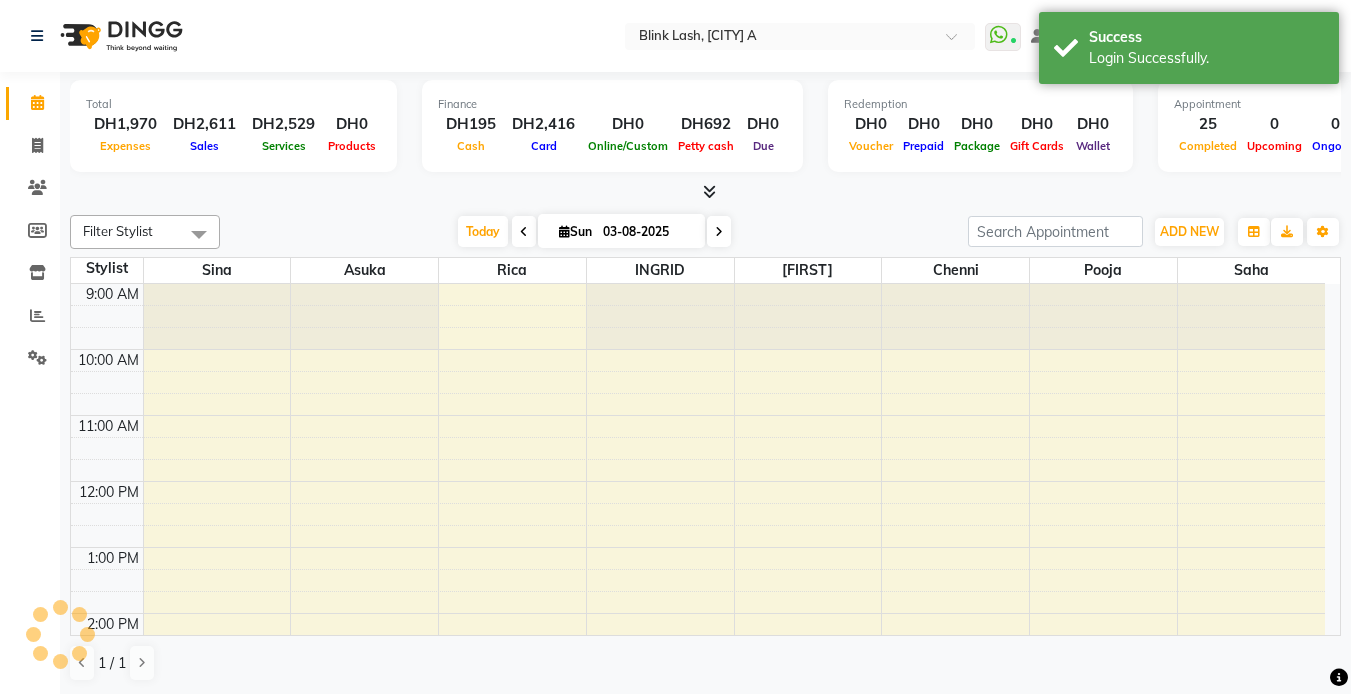 scroll, scrollTop: 0, scrollLeft: 0, axis: both 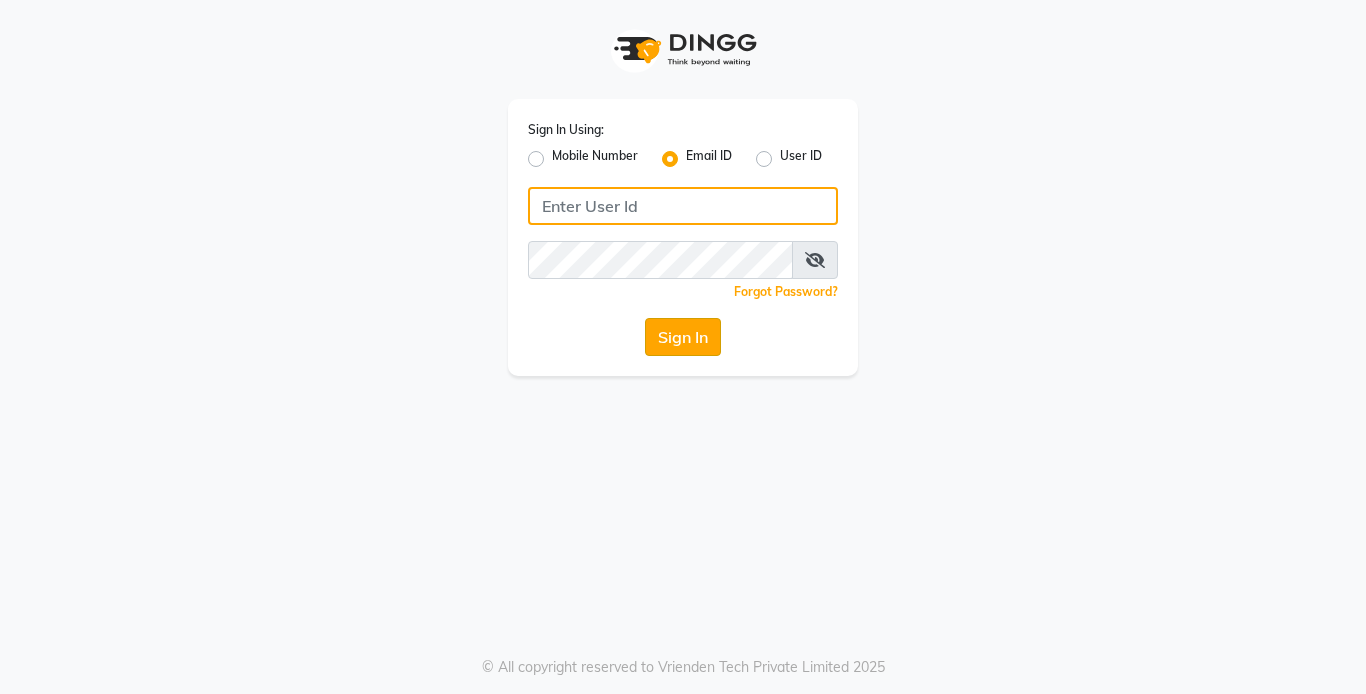 type on "reception@[DOMAIN]" 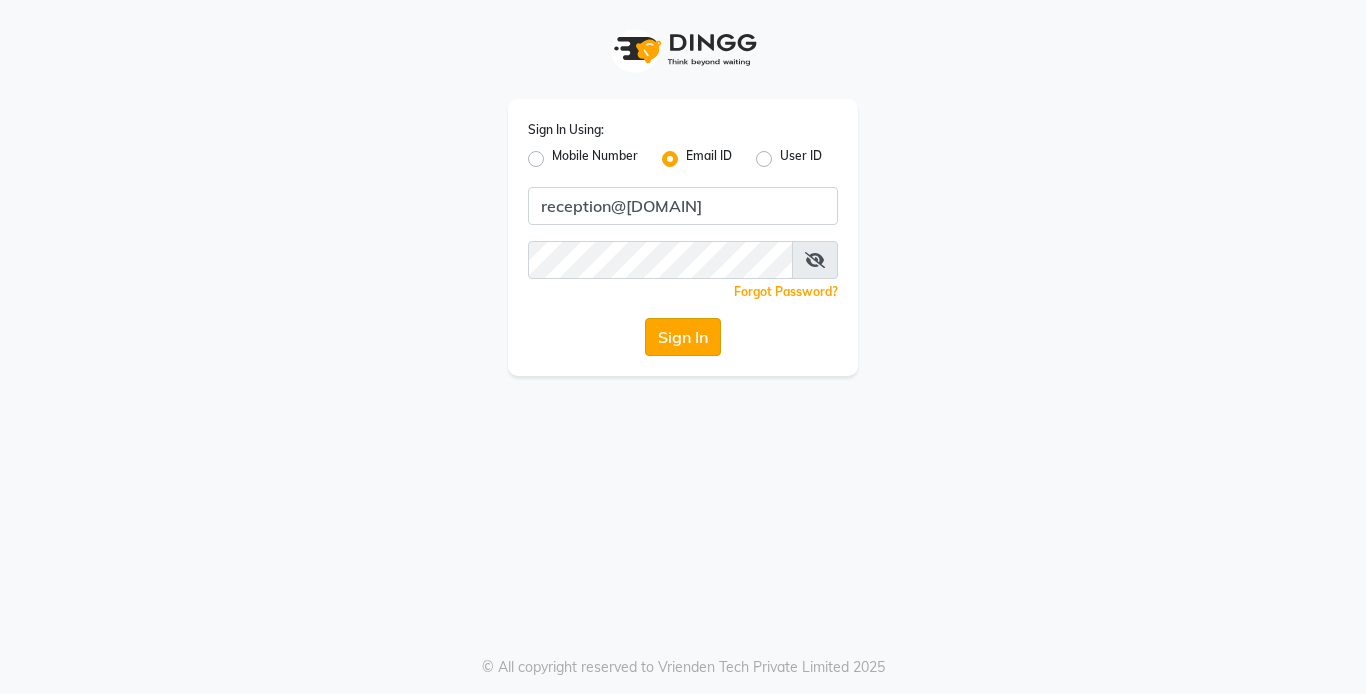 click on "Sign In" 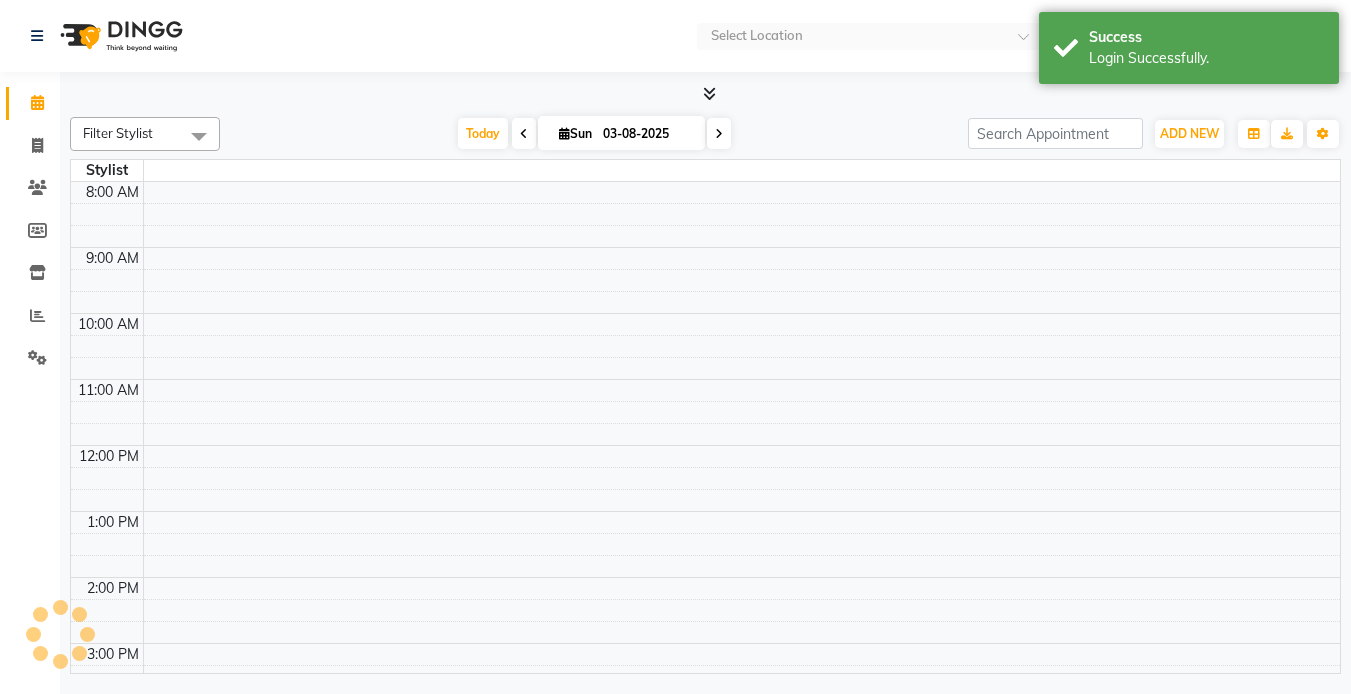 select on "en" 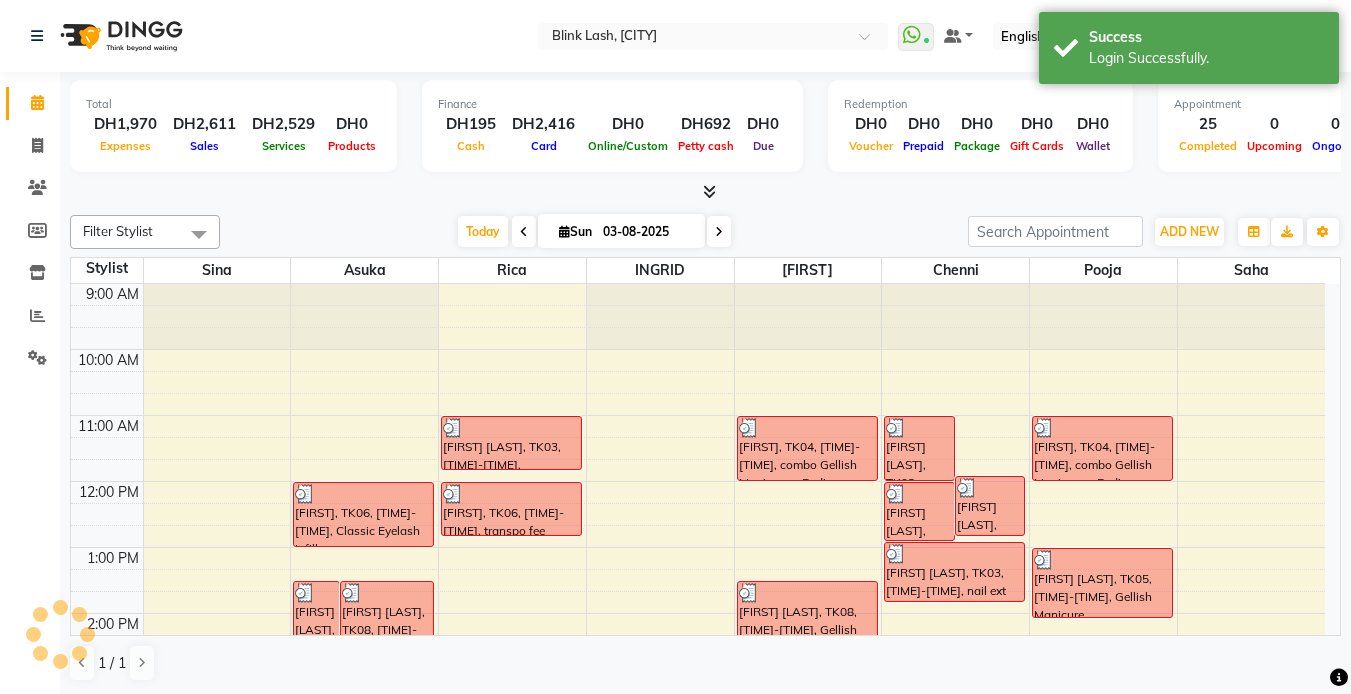 scroll, scrollTop: 0, scrollLeft: 0, axis: both 